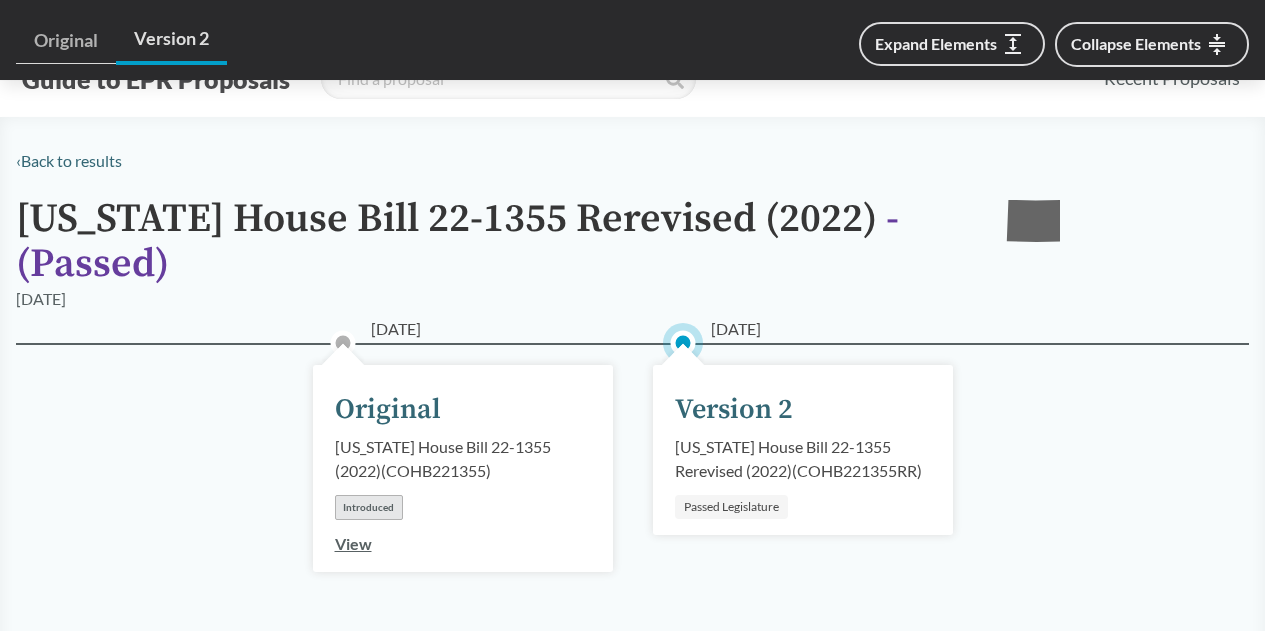 scroll, scrollTop: 1383, scrollLeft: 0, axis: vertical 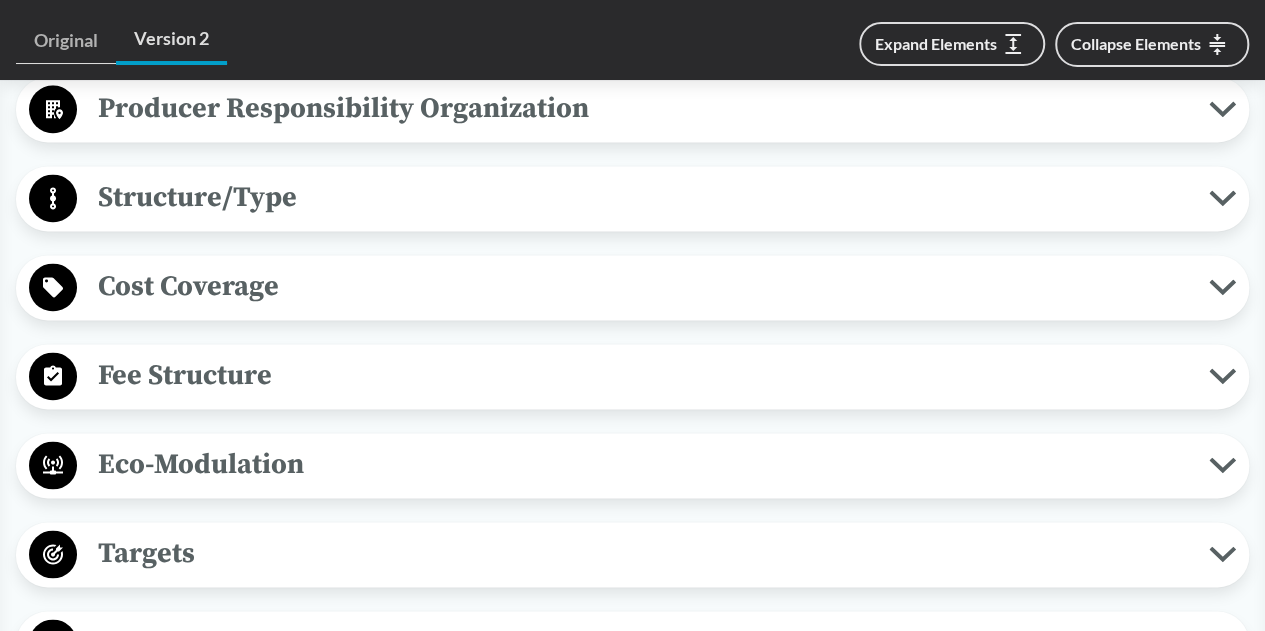 click on "Fee Structure" at bounding box center [632, 376] 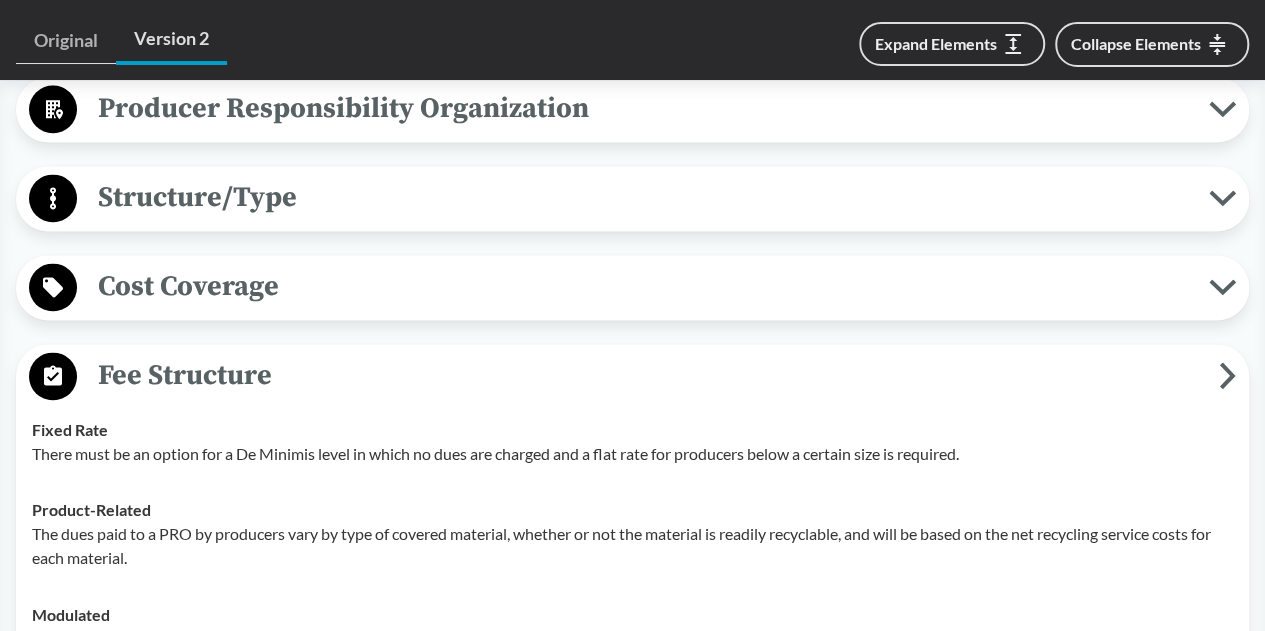 scroll, scrollTop: 0, scrollLeft: 0, axis: both 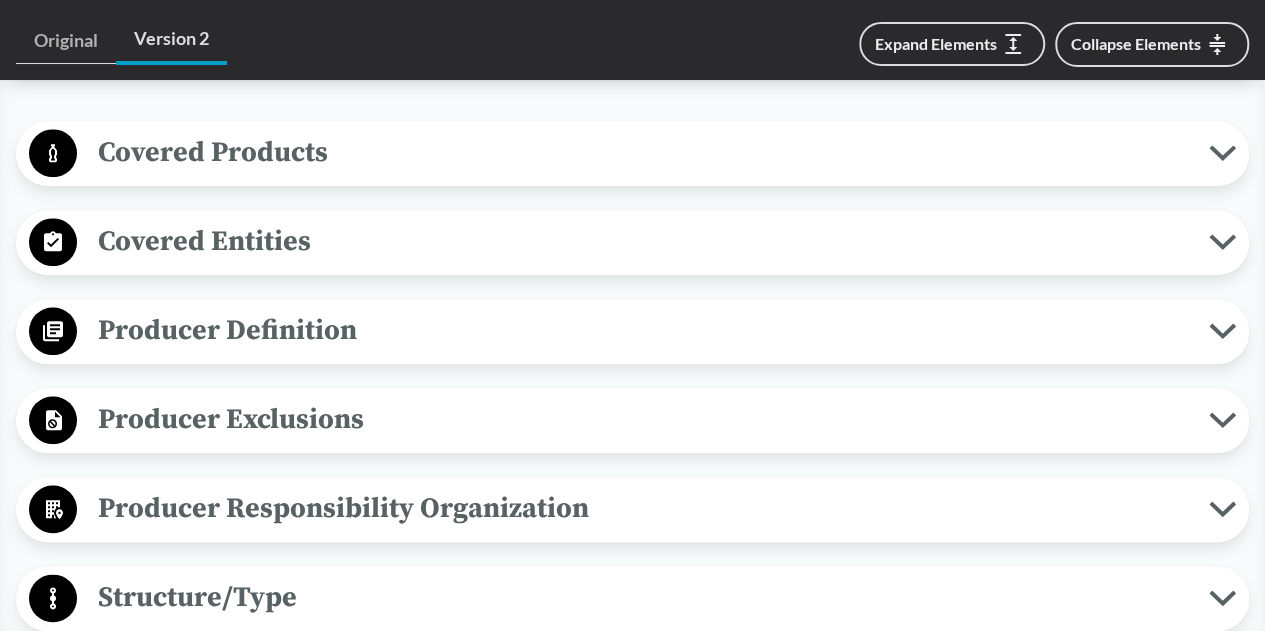 click on "Covered Entities" at bounding box center (643, 241) 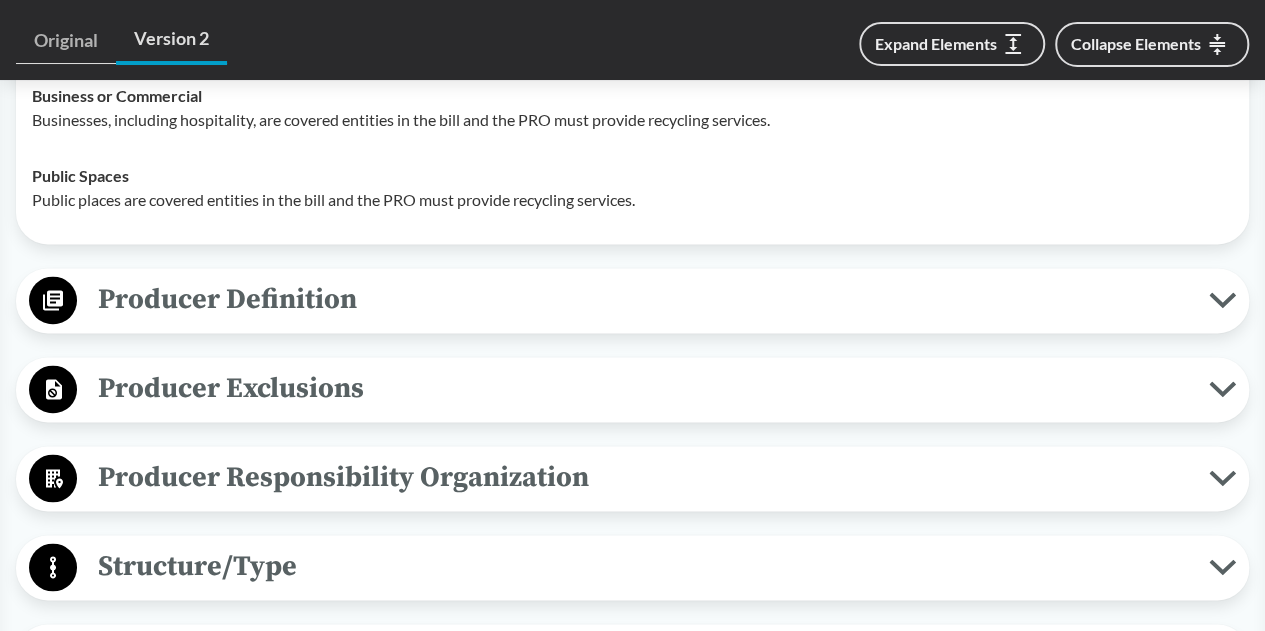 scroll, scrollTop: 1300, scrollLeft: 0, axis: vertical 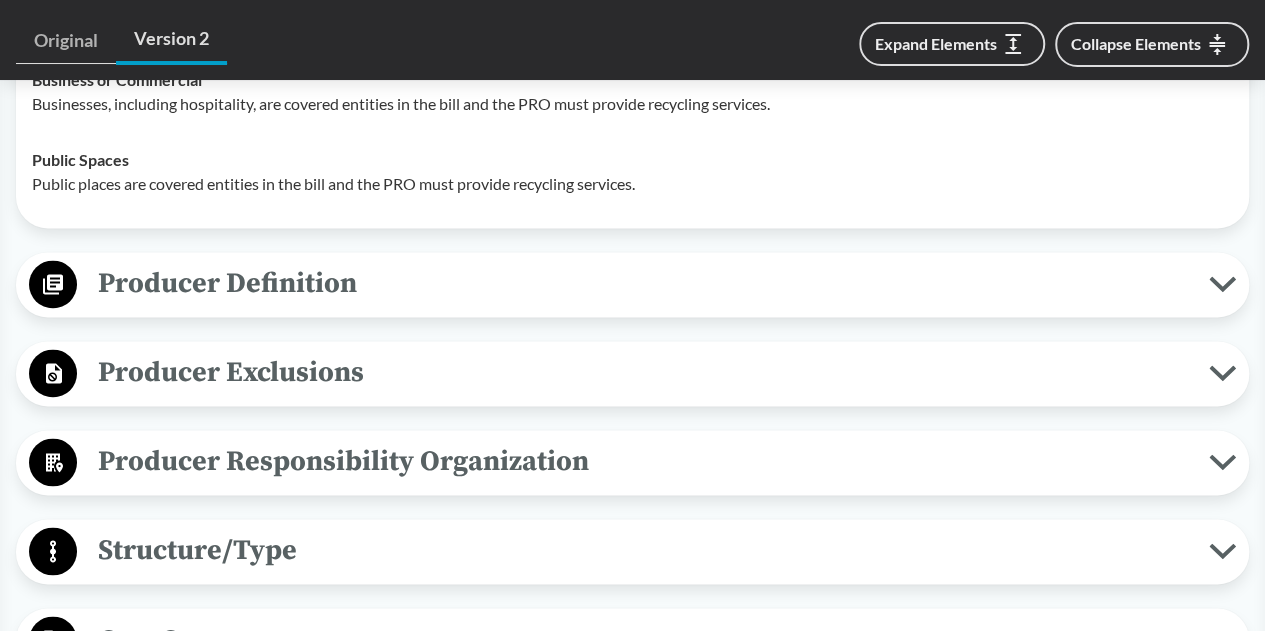 click on "Producer Exclusions" at bounding box center [643, 372] 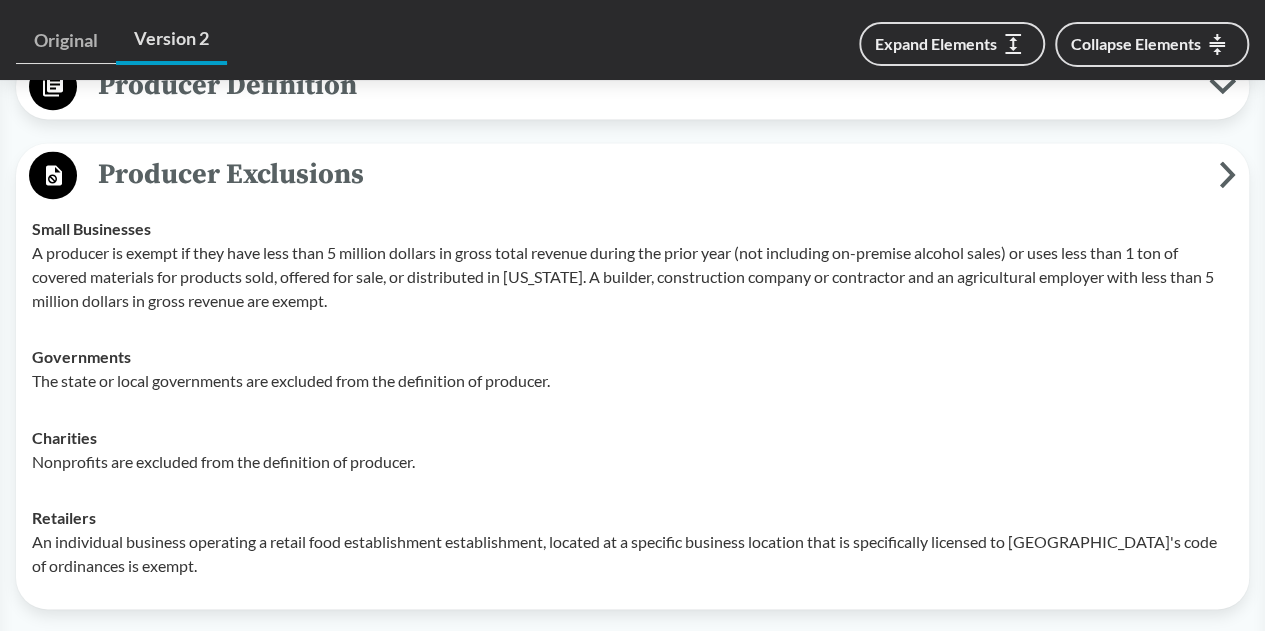 scroll, scrollTop: 1500, scrollLeft: 0, axis: vertical 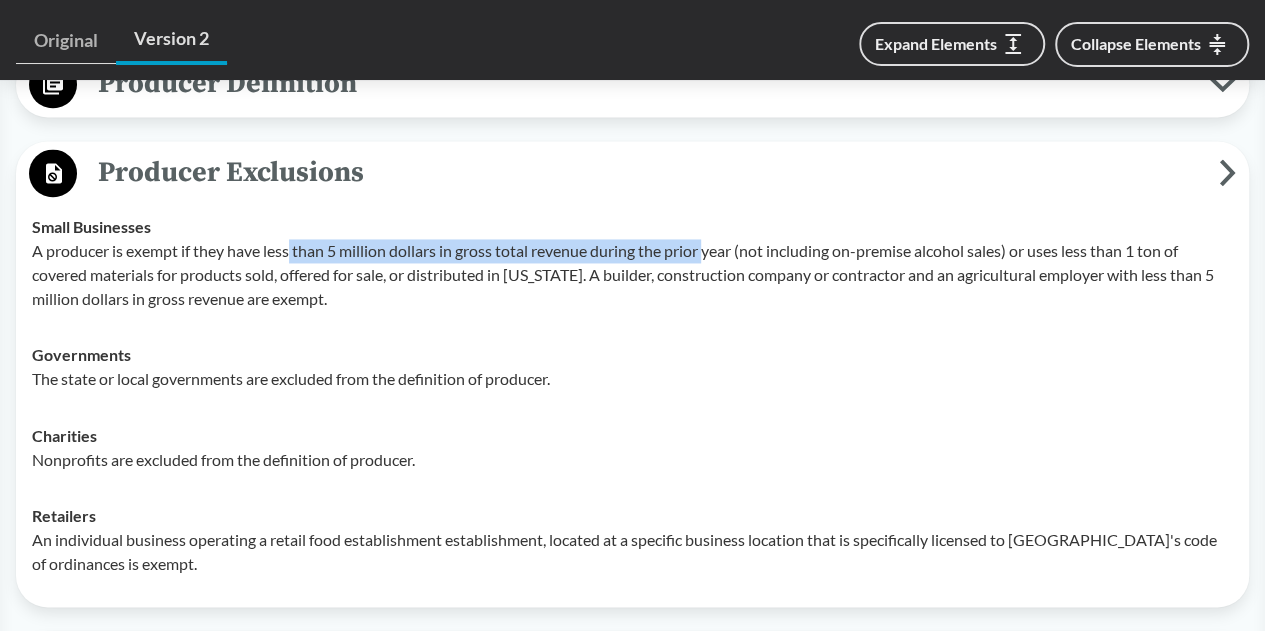 drag, startPoint x: 292, startPoint y: 255, endPoint x: 712, endPoint y: 261, distance: 420.04285 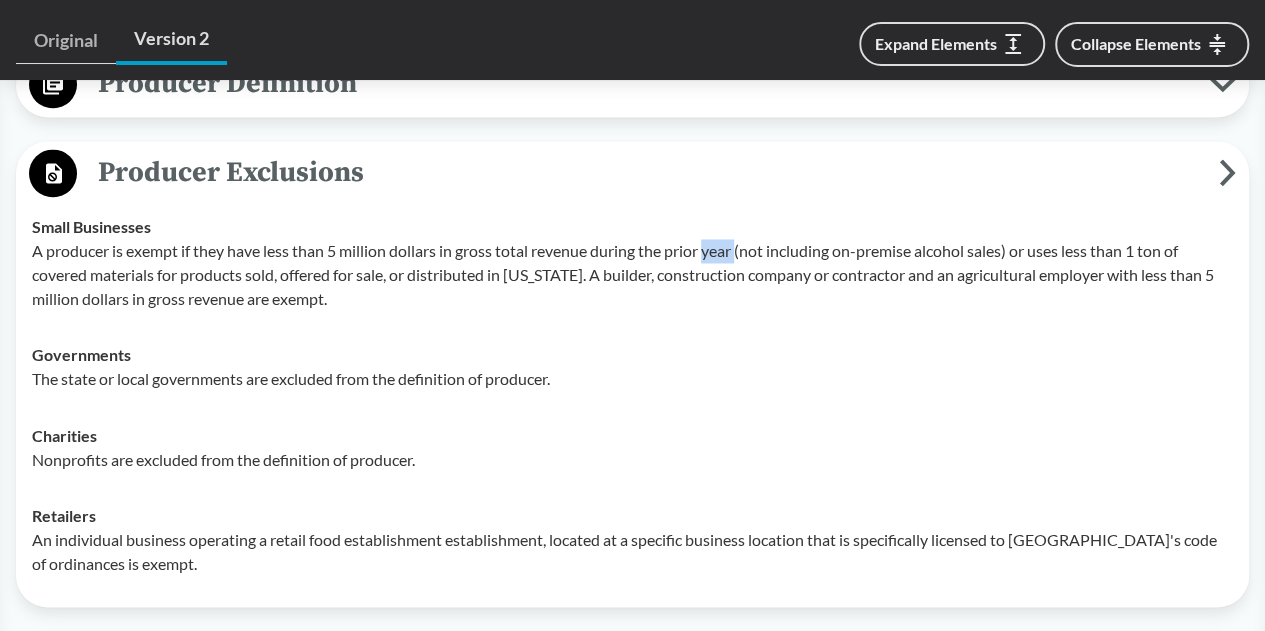 click on "A producer is exempt if they have less than 5 million dollars in gross total revenue during the prior year (not including on-premise alcohol sales) or uses less than 1 ton of covered materials for products sold, offered for sale, or distributed in Colorado. A builder, construction company or contractor and an agricultural employer with less than 5 million dollars in gross revenue are exempt." at bounding box center (632, 275) 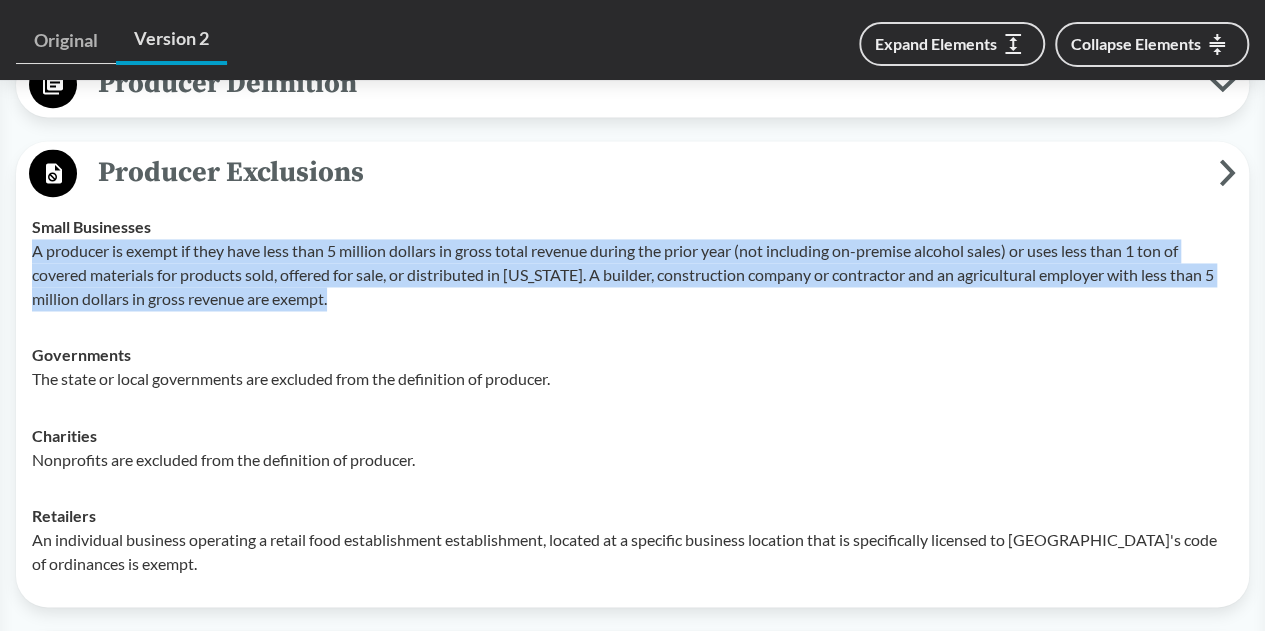 click on "A producer is exempt if they have less than 5 million dollars in gross total revenue during the prior year (not including on-premise alcohol sales) or uses less than 1 ton of covered materials for products sold, offered for sale, or distributed in Colorado. A builder, construction company or contractor and an agricultural employer with less than 5 million dollars in gross revenue are exempt." at bounding box center [632, 275] 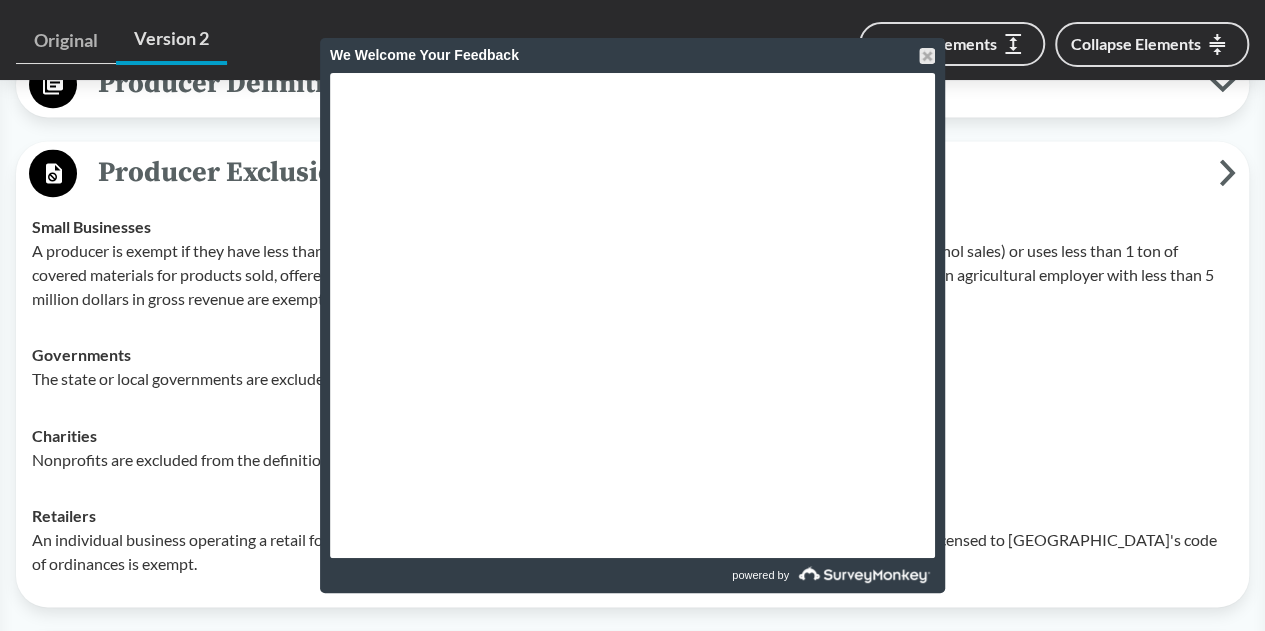 drag, startPoint x: 491, startPoint y: 13, endPoint x: 912, endPoint y: 60, distance: 423.6154 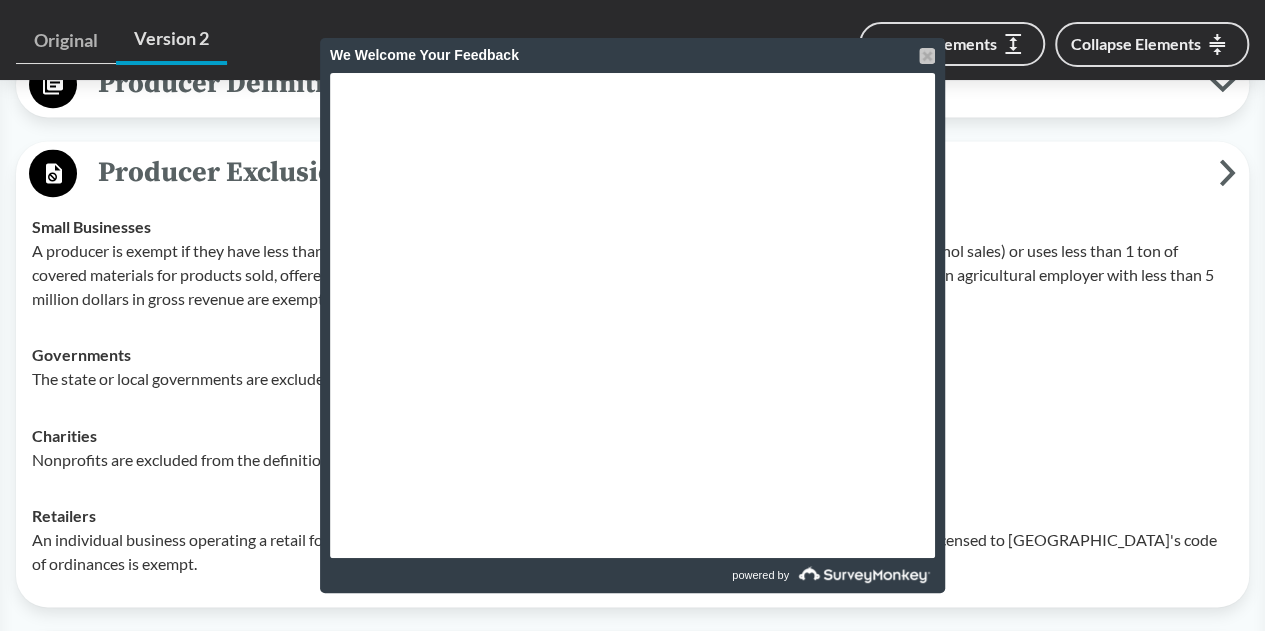 click at bounding box center [927, 56] 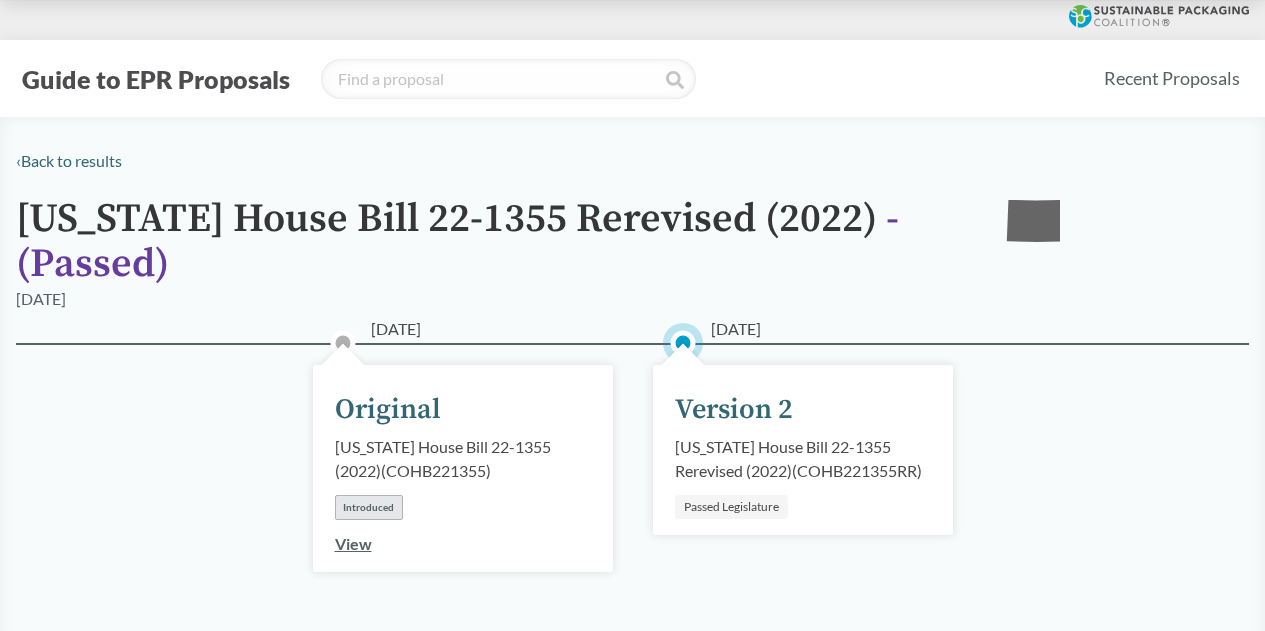 scroll, scrollTop: 1738, scrollLeft: 0, axis: vertical 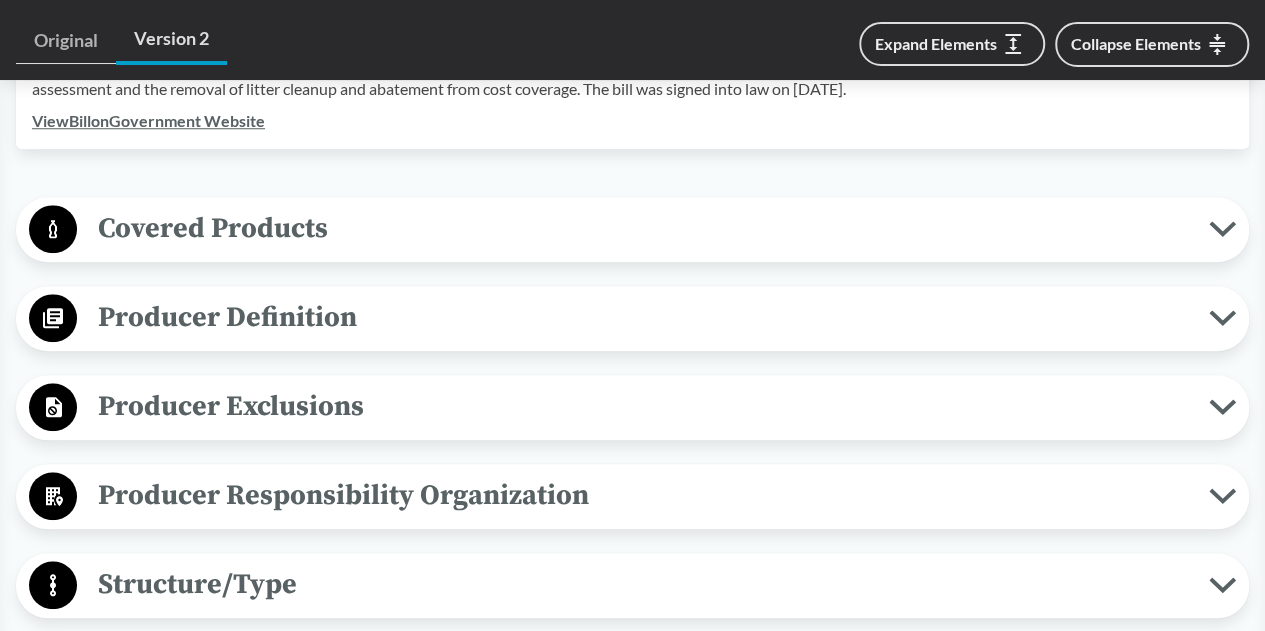 click on "Covered Products" at bounding box center (643, 228) 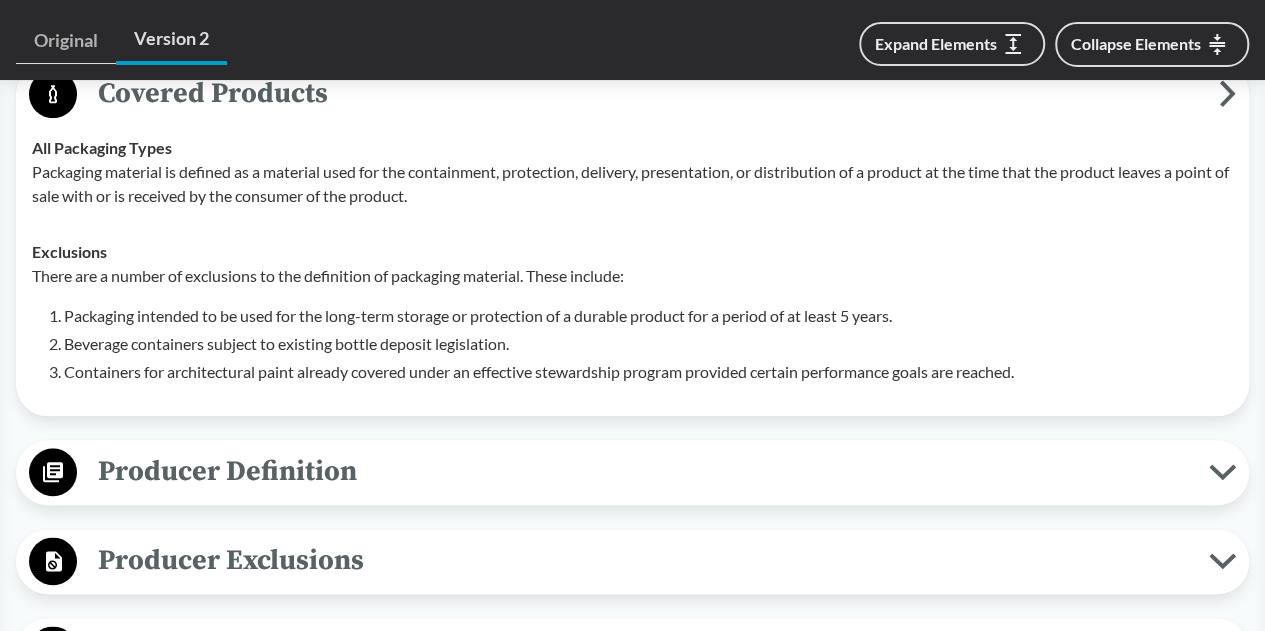 scroll, scrollTop: 1000, scrollLeft: 0, axis: vertical 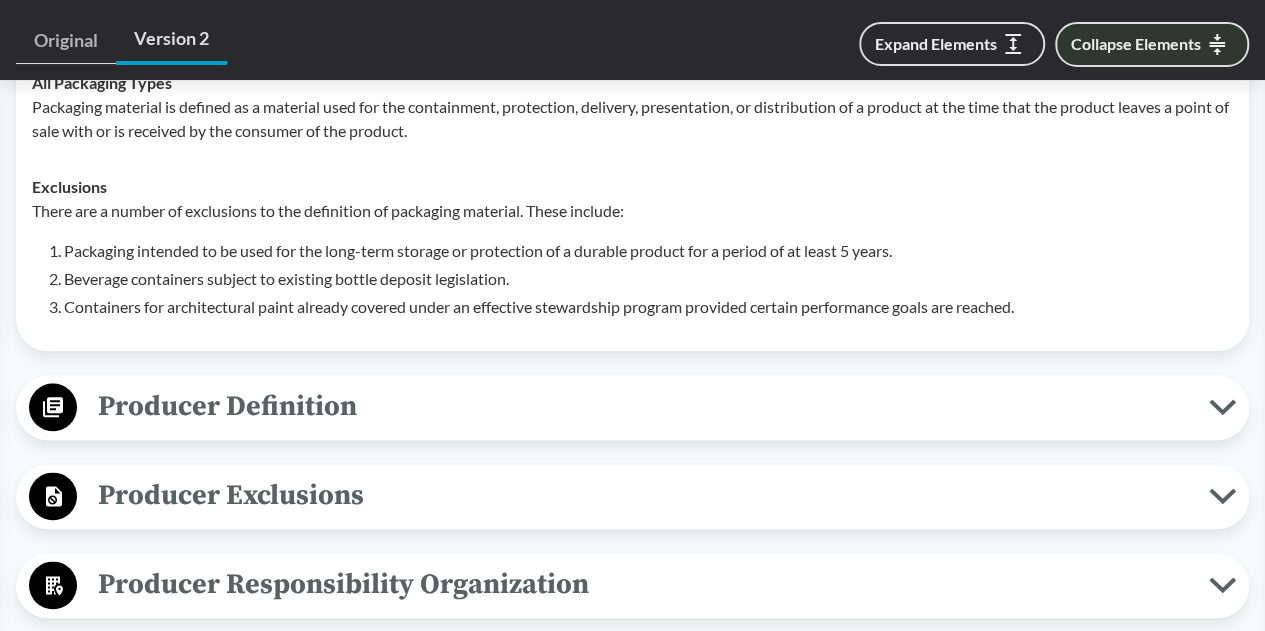 click on "Collapse Elements" at bounding box center (1152, 44) 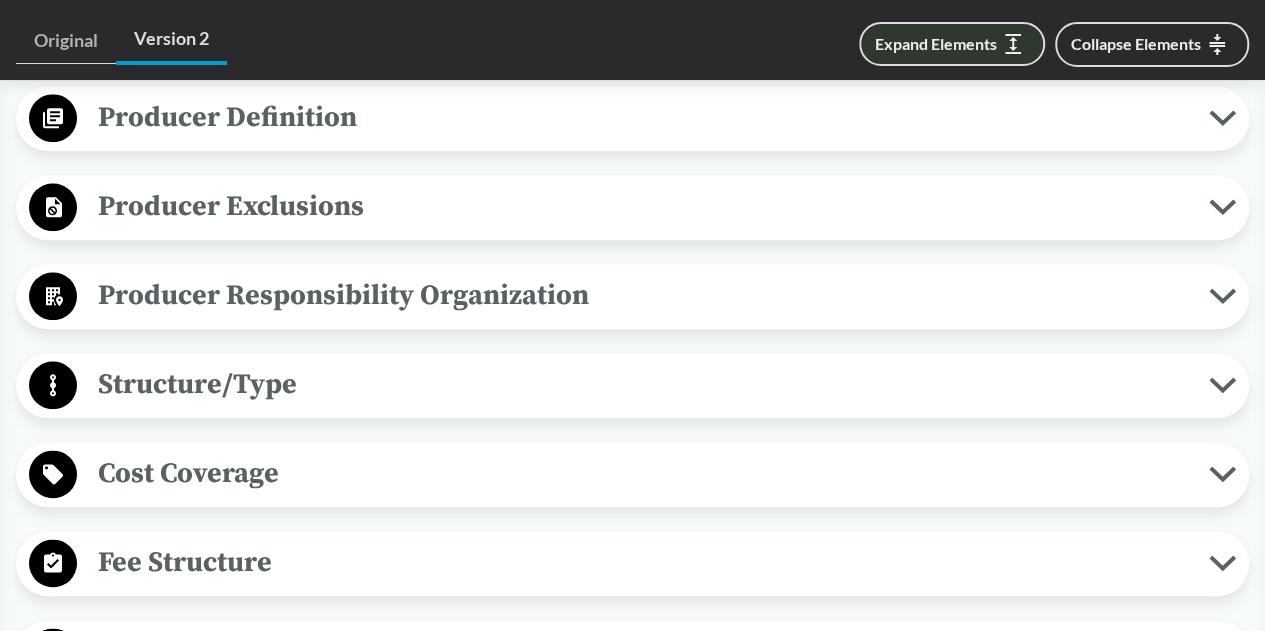 click on "Expand Elements" at bounding box center [952, 44] 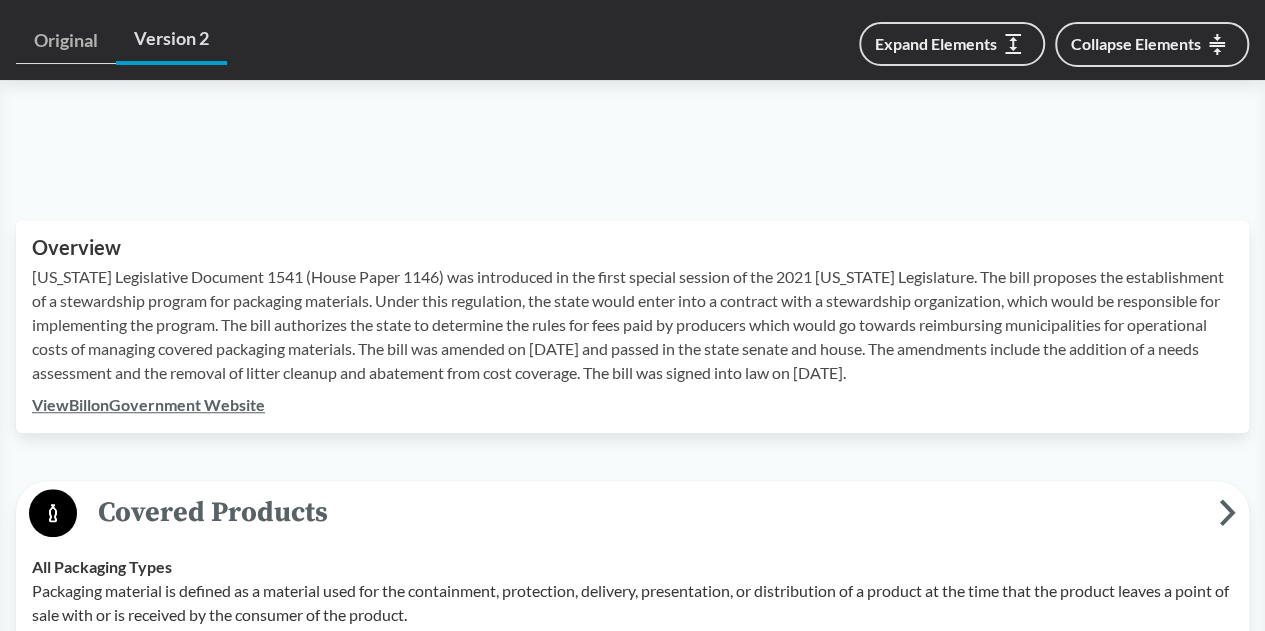 scroll, scrollTop: 700, scrollLeft: 0, axis: vertical 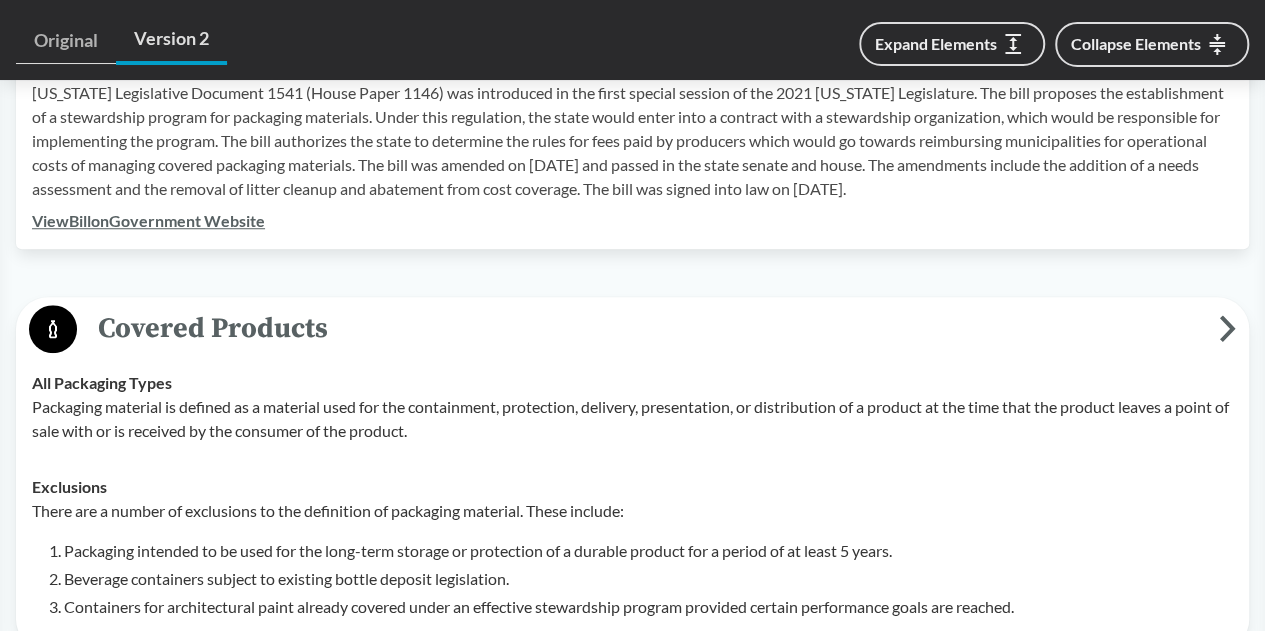 click on "View  Bill  on  Government Website" at bounding box center [148, 220] 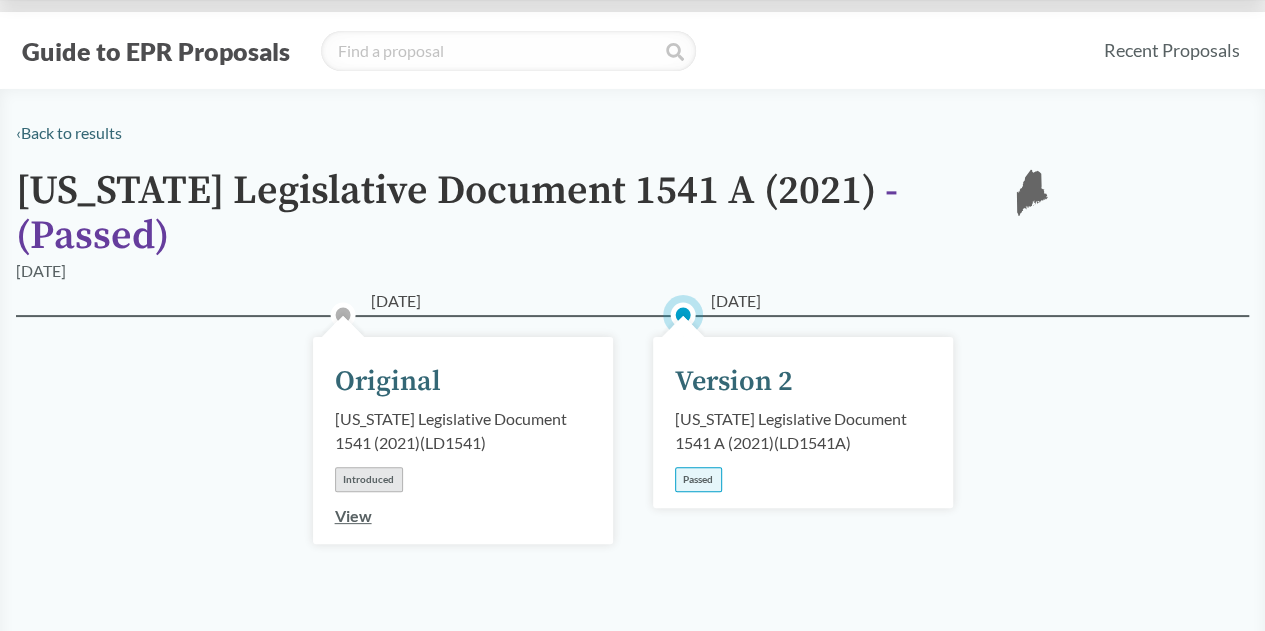 scroll, scrollTop: 0, scrollLeft: 0, axis: both 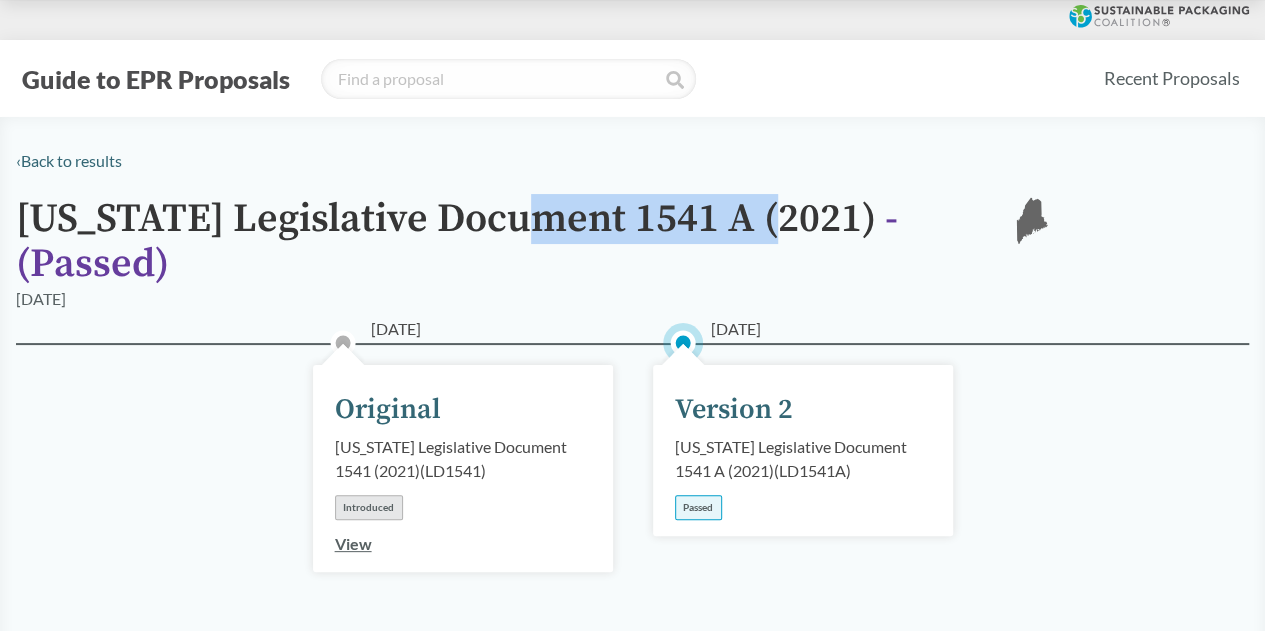 drag, startPoint x: 548, startPoint y: 215, endPoint x: 781, endPoint y: 215, distance: 233 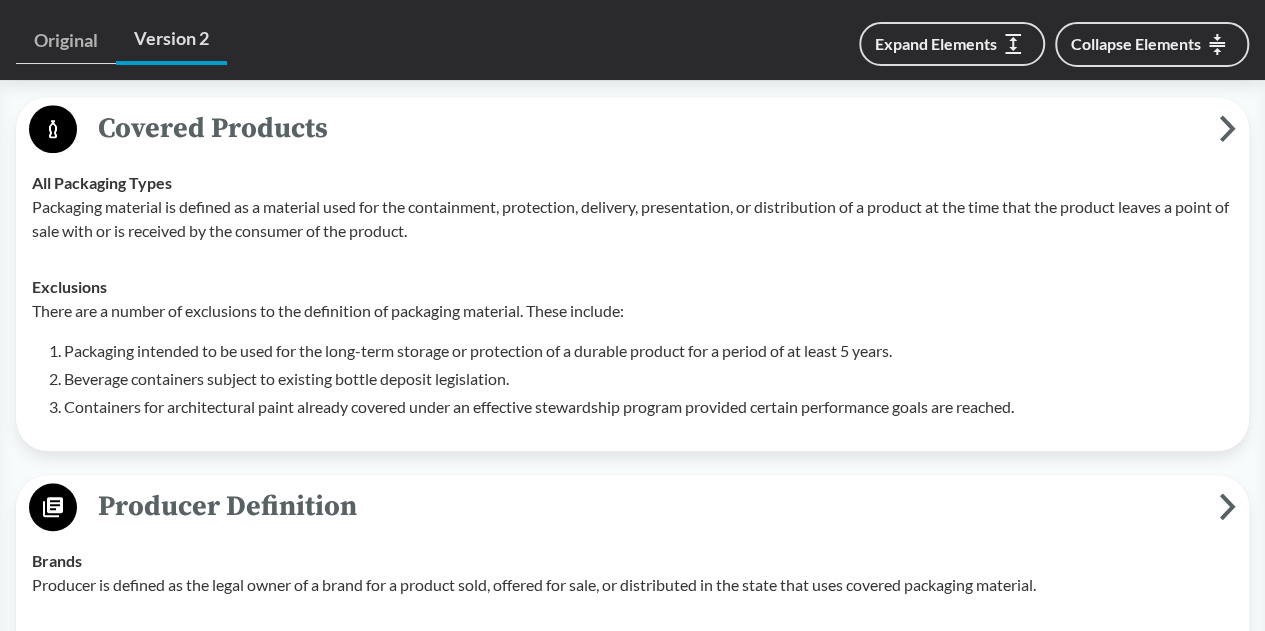 scroll, scrollTop: 1200, scrollLeft: 0, axis: vertical 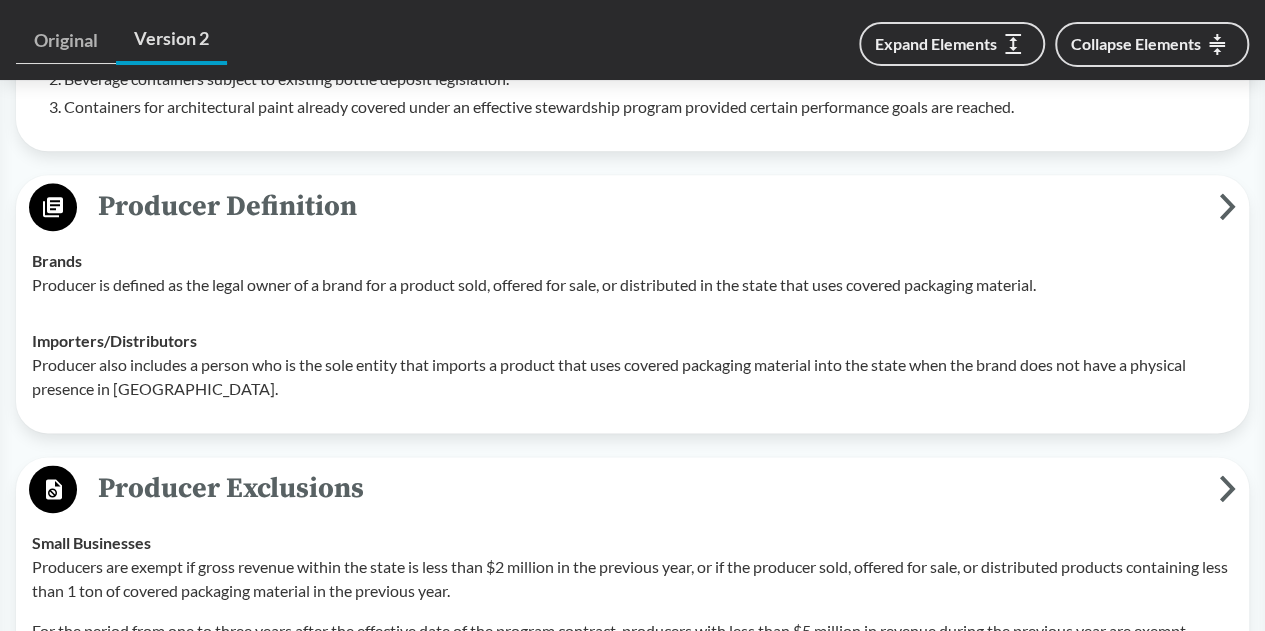 click 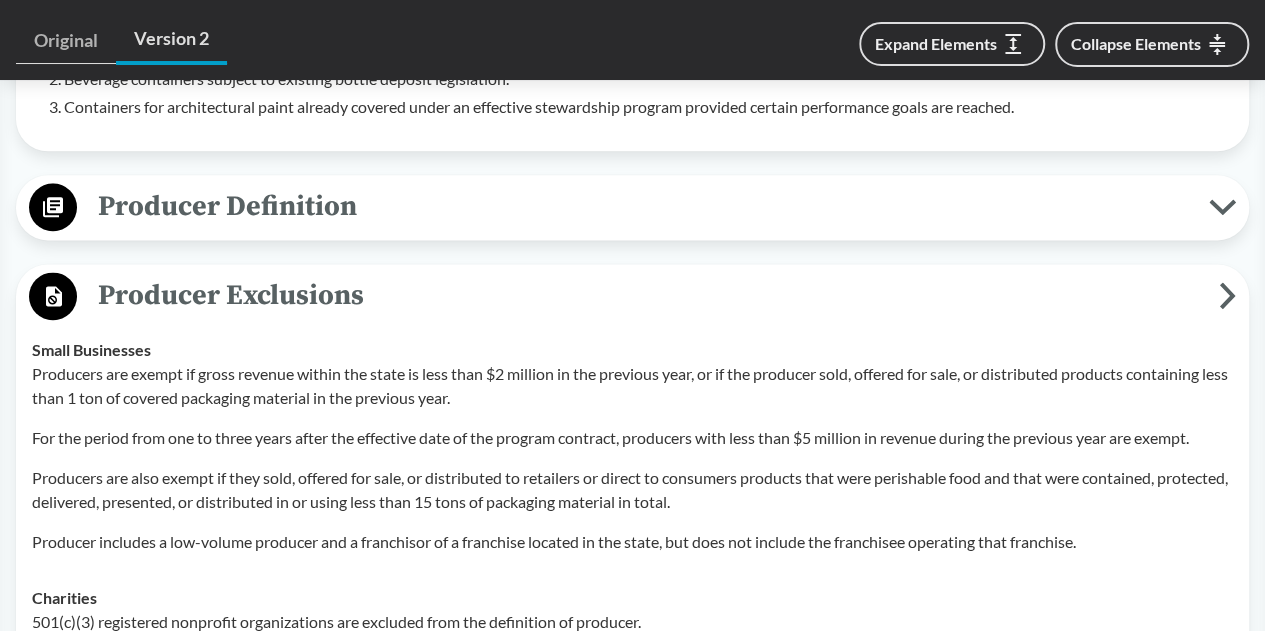 click 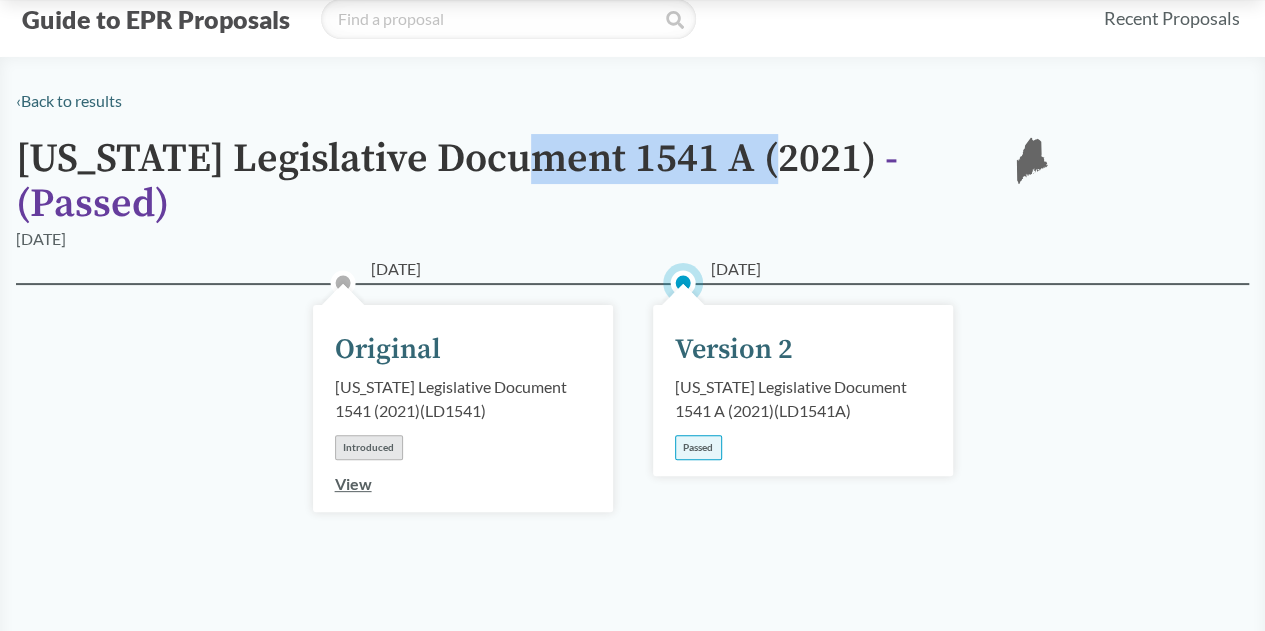 scroll, scrollTop: 0, scrollLeft: 0, axis: both 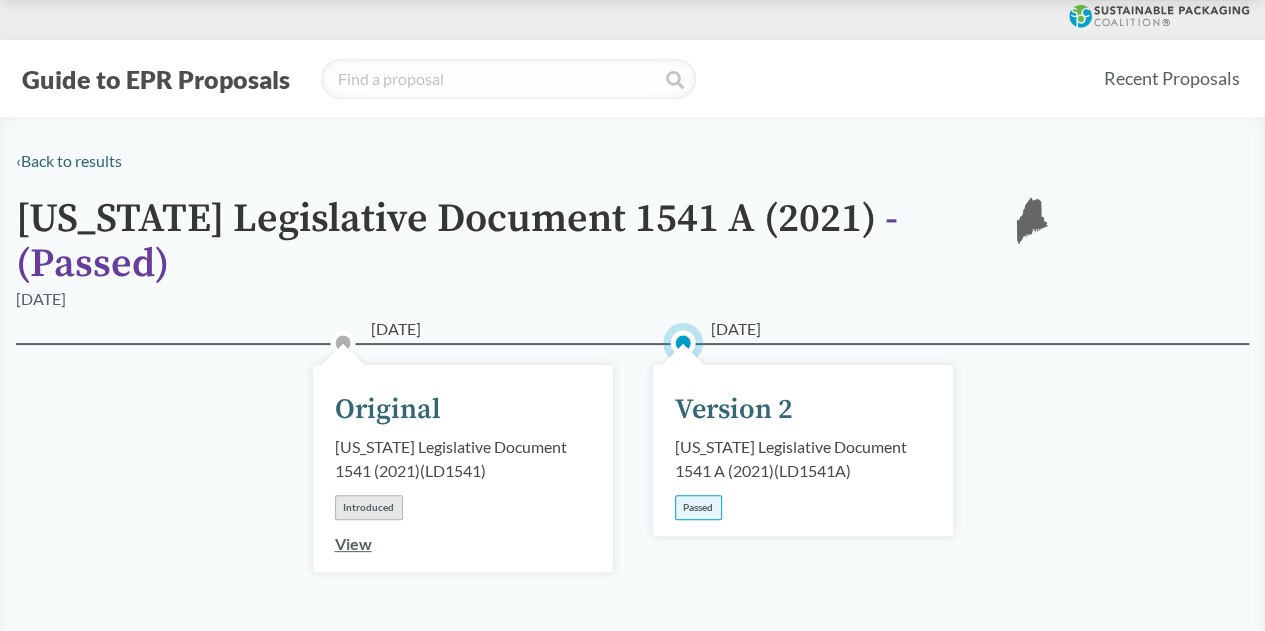 click on "‹  Back to results" at bounding box center [632, 161] 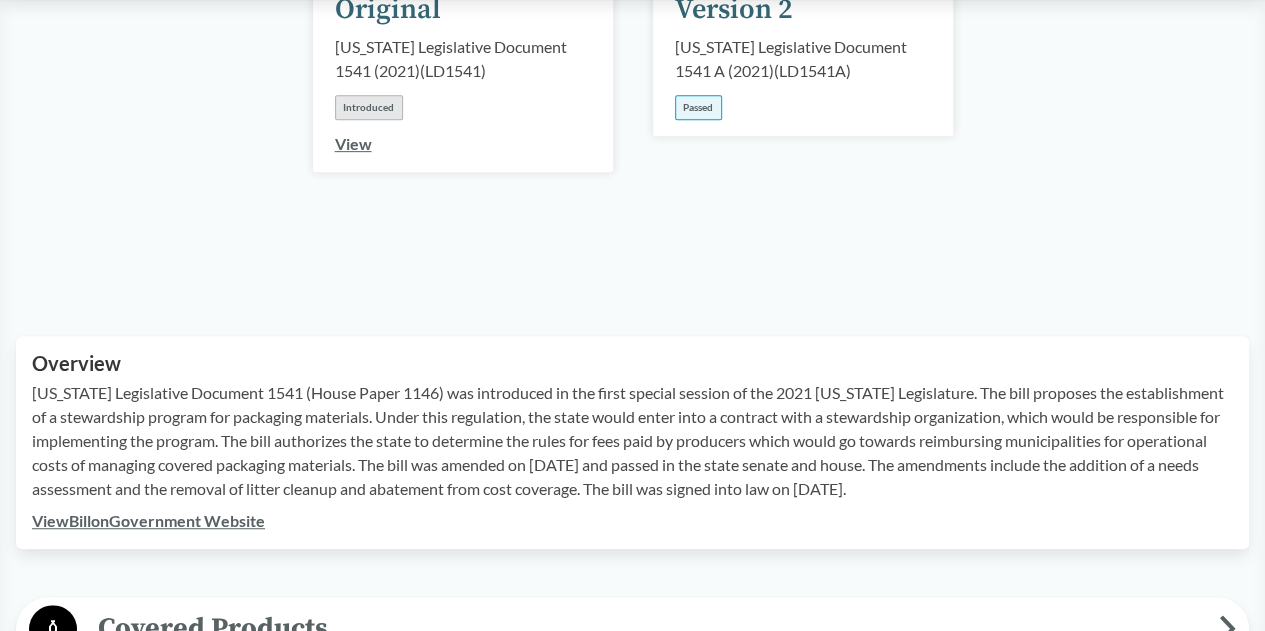 scroll, scrollTop: 500, scrollLeft: 0, axis: vertical 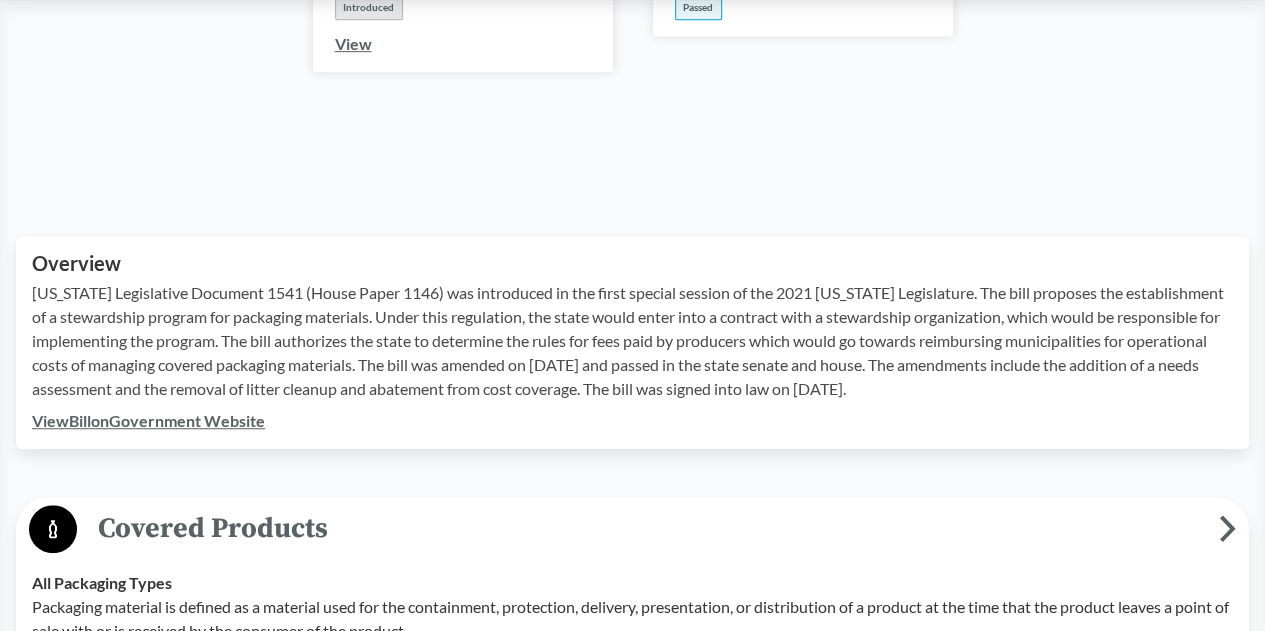 click on "Maine Legislative Document 1541 (House Paper 1146) was introduced in the first special session of the 2021 Maine Legislature. The bill proposes the establishment of a stewardship program for packaging materials. Under this regulation, the state would enter into a contract with a stewardship organization, which would be responsible for implementing the program. The bill authorizes the state to determine the rules for fees paid by producers which would go towards reimbursing municipalities for operational costs of managing covered packaging materials. The bill was amended on 6/14/21 and passed in the state senate and house. The amendments include the addition of a needs assessment and the removal of litter cleanup and abatement from cost coverage. The bill was signed into law on 7/12/21." at bounding box center (632, 341) 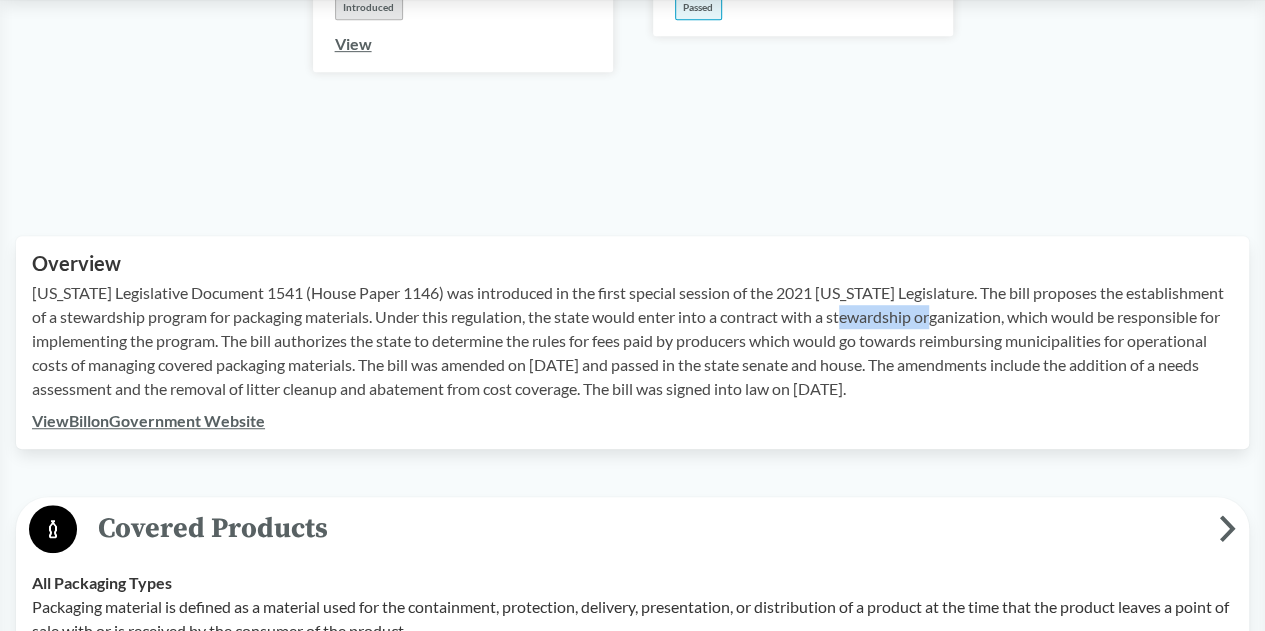 click on "Maine Legislative Document 1541 (House Paper 1146) was introduced in the first special session of the 2021 Maine Legislature. The bill proposes the establishment of a stewardship program for packaging materials. Under this regulation, the state would enter into a contract with a stewardship organization, which would be responsible for implementing the program. The bill authorizes the state to determine the rules for fees paid by producers which would go towards reimbursing municipalities for operational costs of managing covered packaging materials. The bill was amended on 6/14/21 and passed in the state senate and house. The amendments include the addition of a needs assessment and the removal of litter cleanup and abatement from cost coverage. The bill was signed into law on 7/12/21." at bounding box center (632, 341) 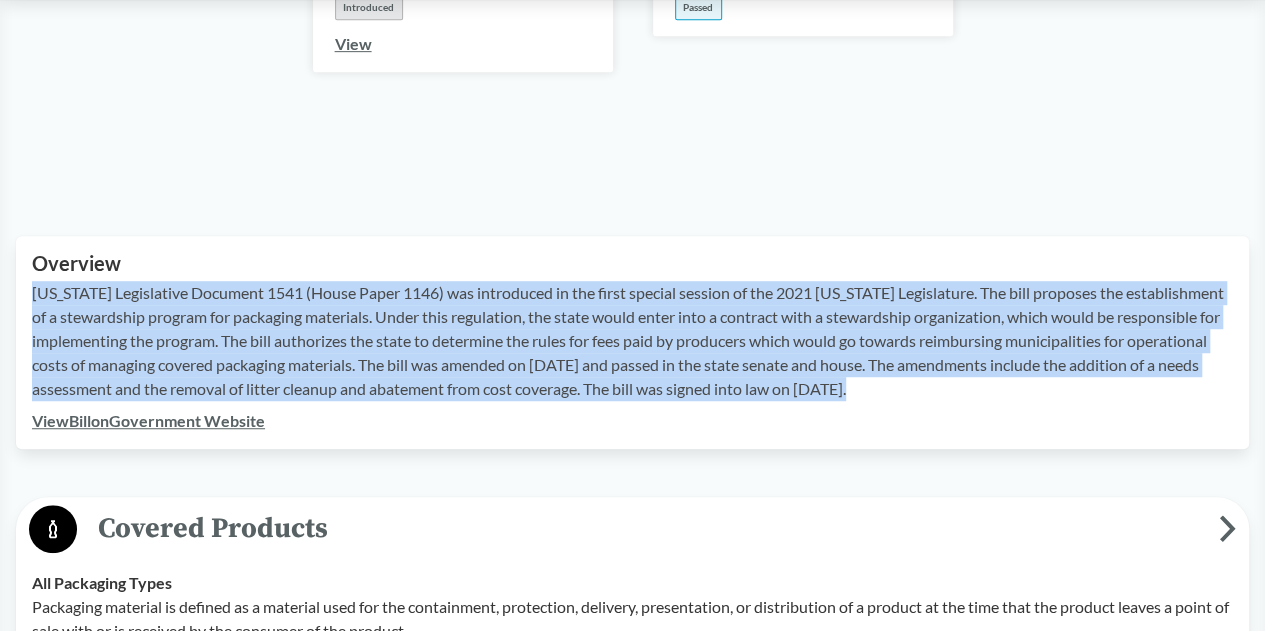 click on "Maine Legislative Document 1541 (House Paper 1146) was introduced in the first special session of the 2021 Maine Legislature. The bill proposes the establishment of a stewardship program for packaging materials. Under this regulation, the state would enter into a contract with a stewardship organization, which would be responsible for implementing the program. The bill authorizes the state to determine the rules for fees paid by producers which would go towards reimbursing municipalities for operational costs of managing covered packaging materials. The bill was amended on 6/14/21 and passed in the state senate and house. The amendments include the addition of a needs assessment and the removal of litter cleanup and abatement from cost coverage. The bill was signed into law on 7/12/21." at bounding box center [632, 341] 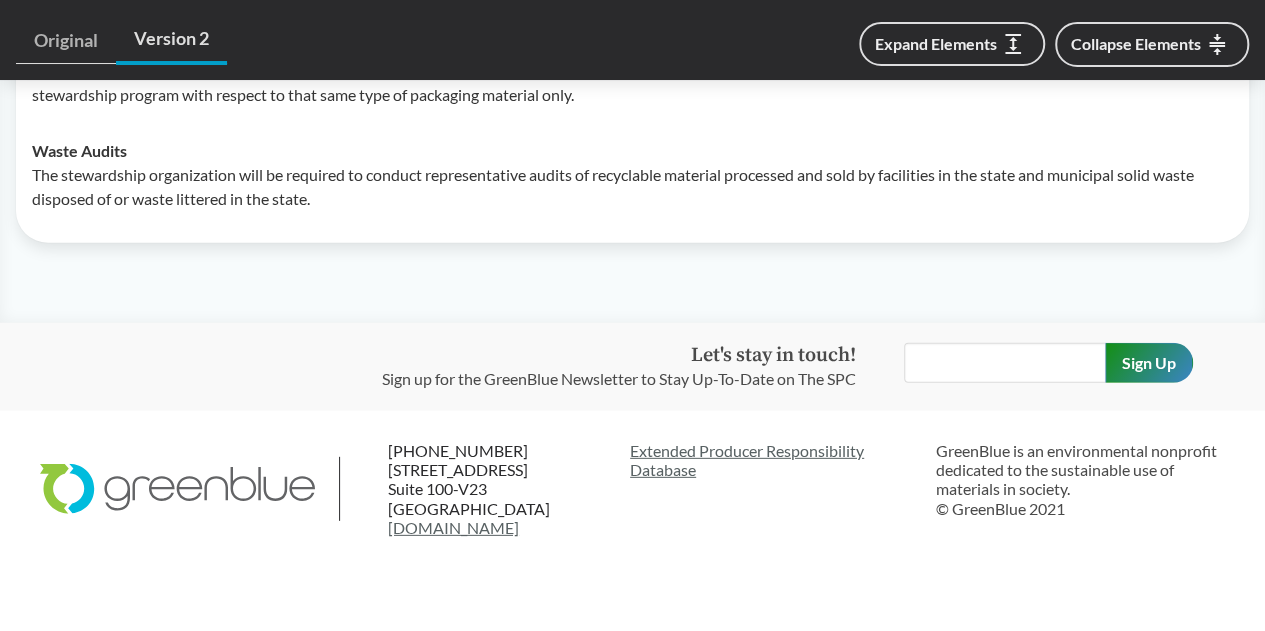 scroll, scrollTop: 6522, scrollLeft: 0, axis: vertical 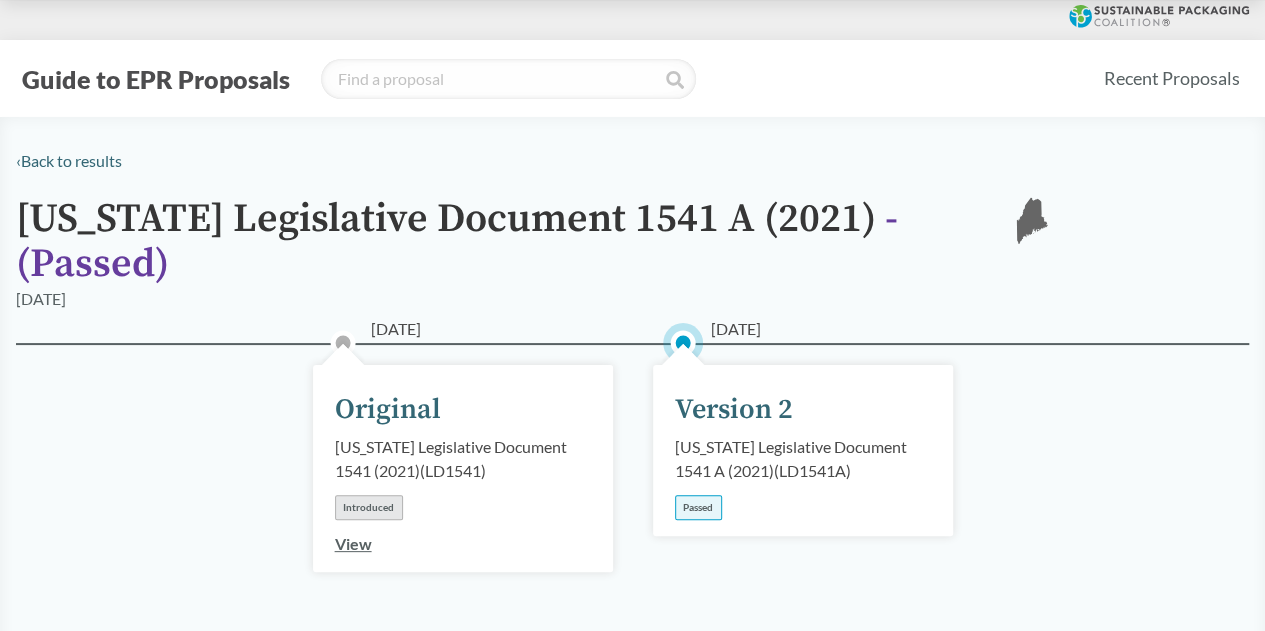 drag, startPoint x: 539, startPoint y: 234, endPoint x: 543, endPoint y: -2, distance: 236.03389 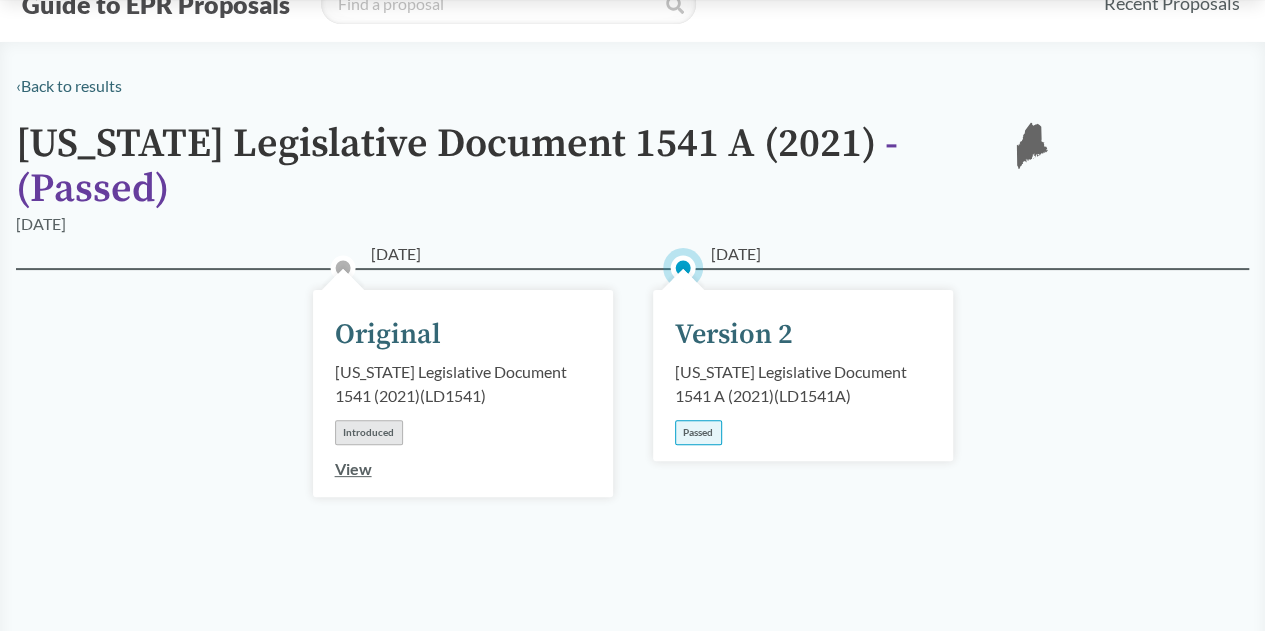 scroll, scrollTop: 0, scrollLeft: 0, axis: both 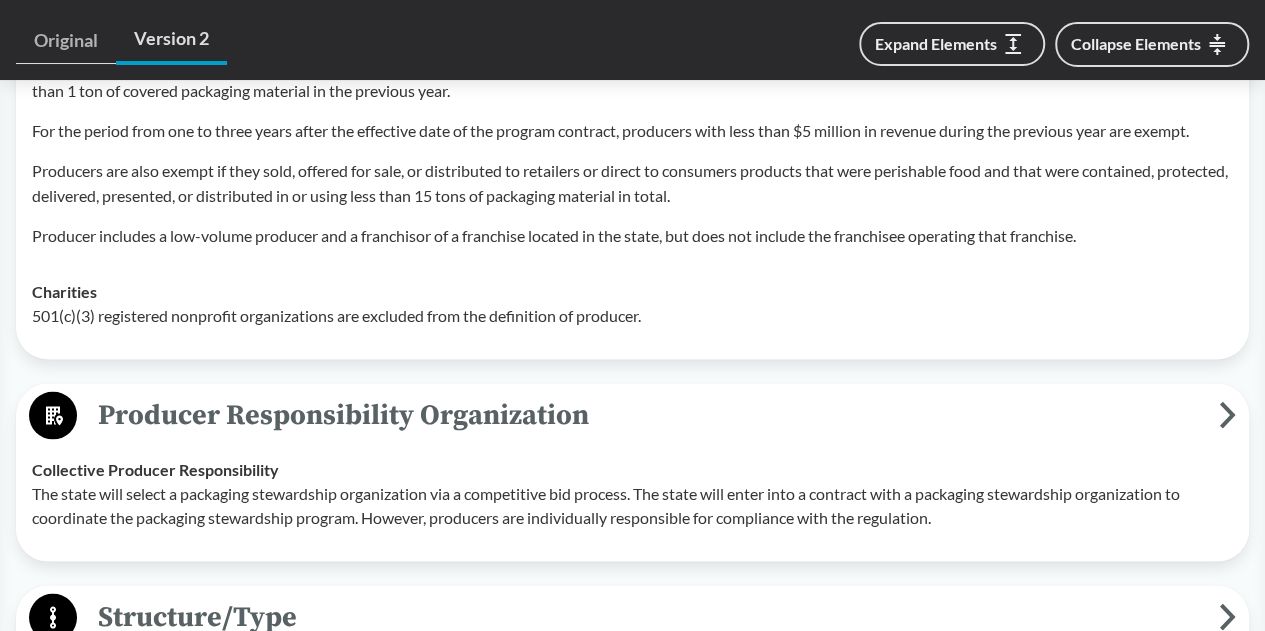 click on "The state will select a packaging stewardship organization via a competitive bid process. The state will enter into a contract with a packaging stewardship organization to coordinate the packaging stewardship program. However, producers are individually responsible for compliance with the regulation." at bounding box center [632, 505] 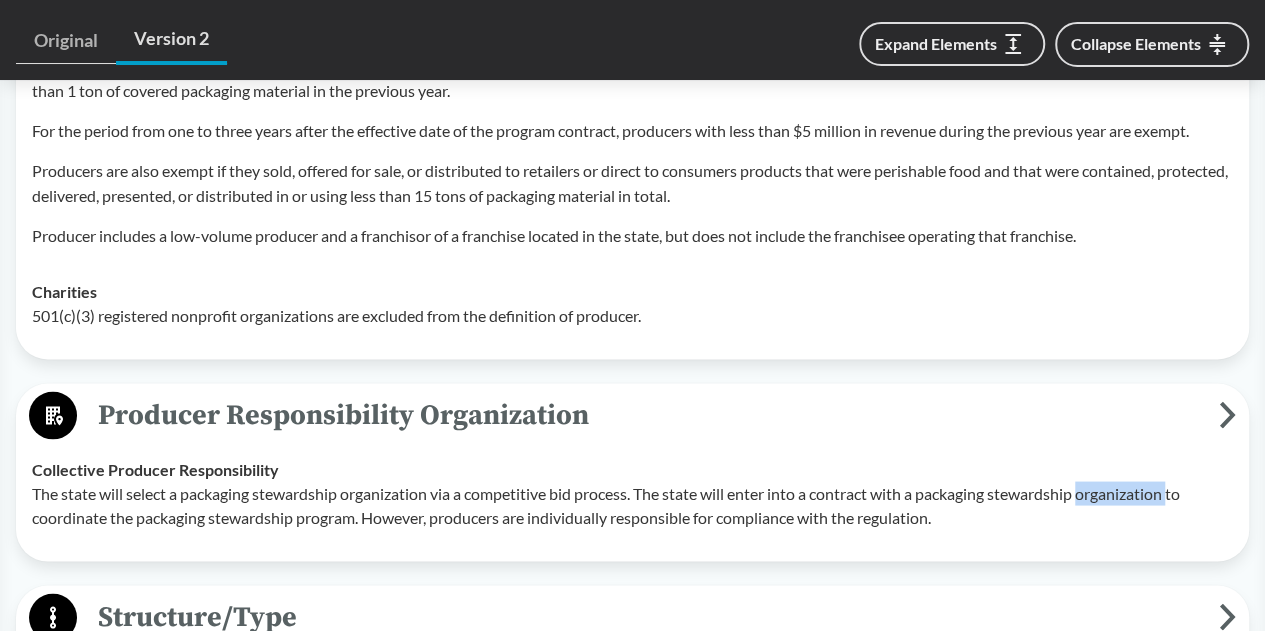click on "The state will select a packaging stewardship organization via a competitive bid process. The state will enter into a contract with a packaging stewardship organization to coordinate the packaging stewardship program. However, producers are individually responsible for compliance with the regulation." at bounding box center [632, 505] 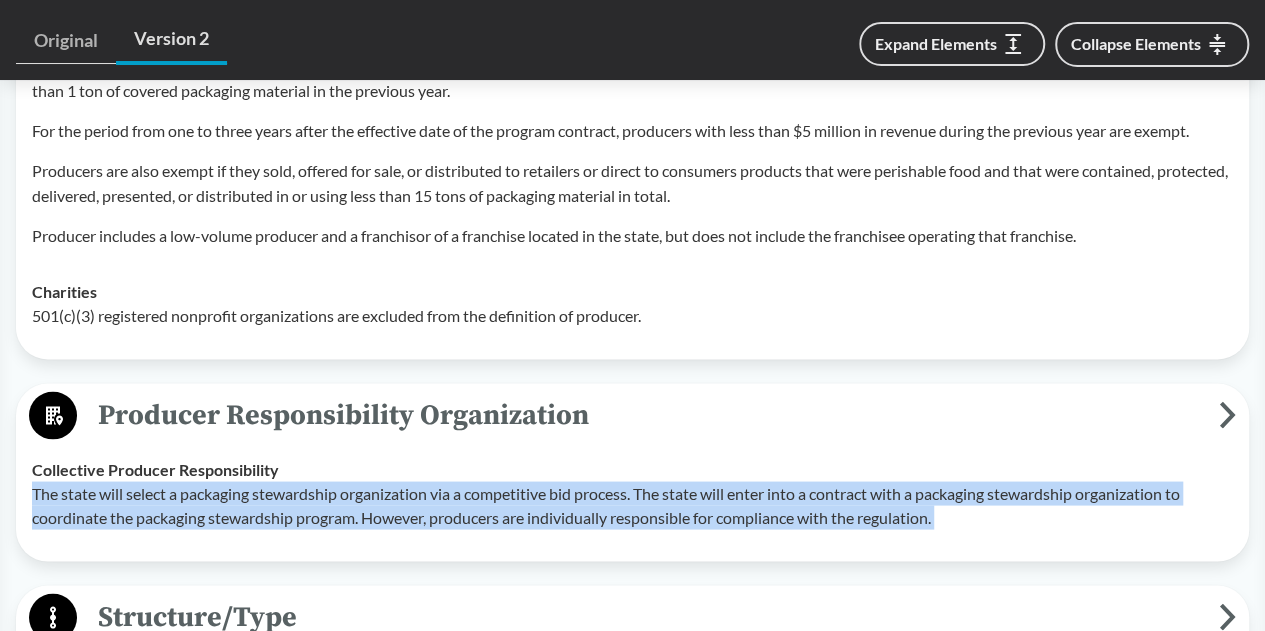 click on "The state will select a packaging stewardship organization via a competitive bid process. The state will enter into a contract with a packaging stewardship organization to coordinate the packaging stewardship program. However, producers are individually responsible for compliance with the regulation." at bounding box center (632, 505) 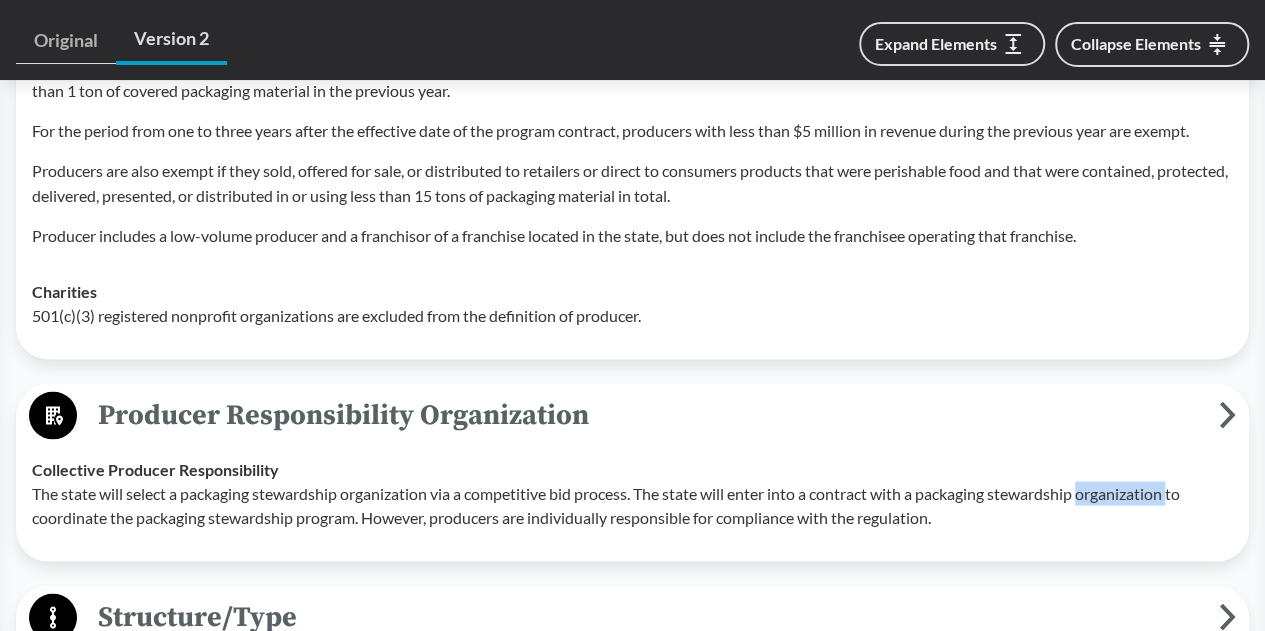 click on "The state will select a packaging stewardship organization via a competitive bid process. The state will enter into a contract with a packaging stewardship organization to coordinate the packaging stewardship program. However, producers are individually responsible for compliance with the regulation." at bounding box center [632, 505] 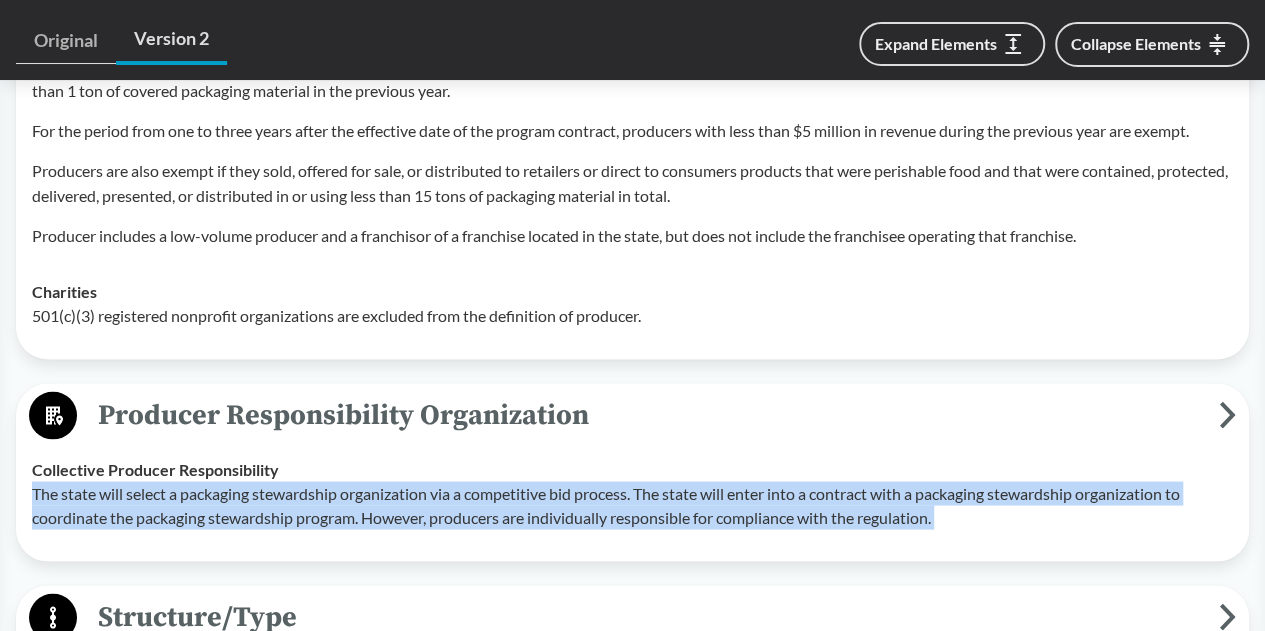 click on "The state will select a packaging stewardship organization via a competitive bid process. The state will enter into a contract with a packaging stewardship organization to coordinate the packaging stewardship program. However, producers are individually responsible for compliance with the regulation." at bounding box center [632, 505] 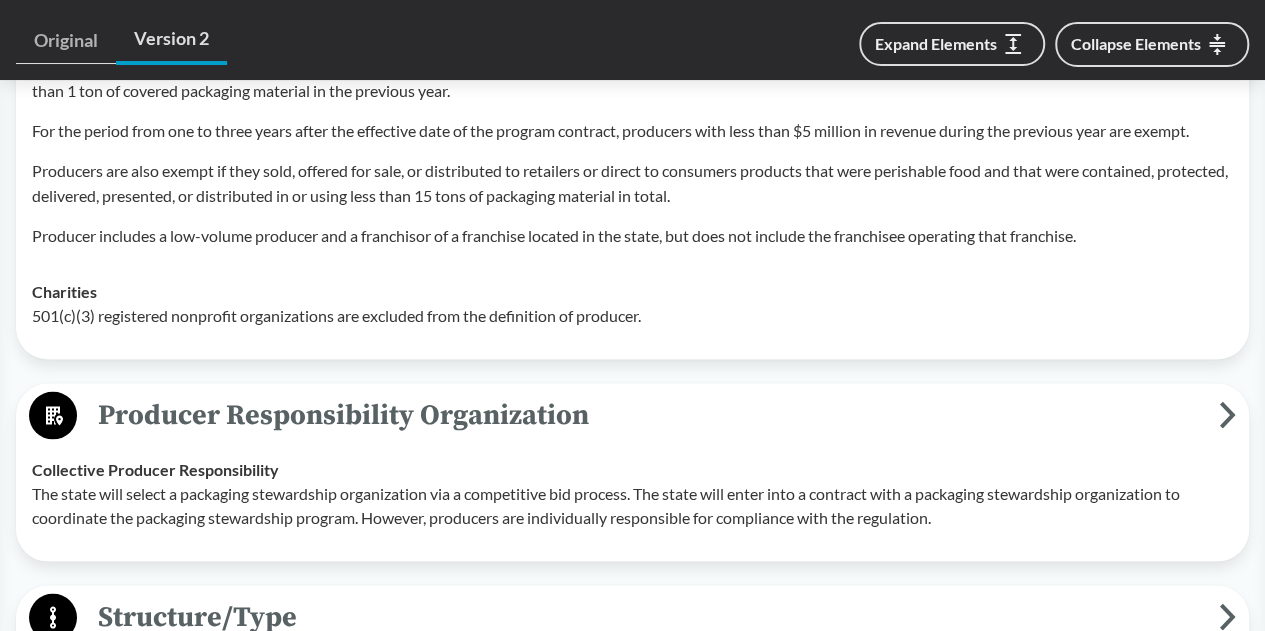 click on "Collective Producer Responsibility The state will select a packaging stewardship organization via a competitive bid process. The state will enter into a contract with a packaging stewardship organization to coordinate the packaging stewardship program. However, producers are individually responsible for compliance with the regulation." at bounding box center [632, 493] 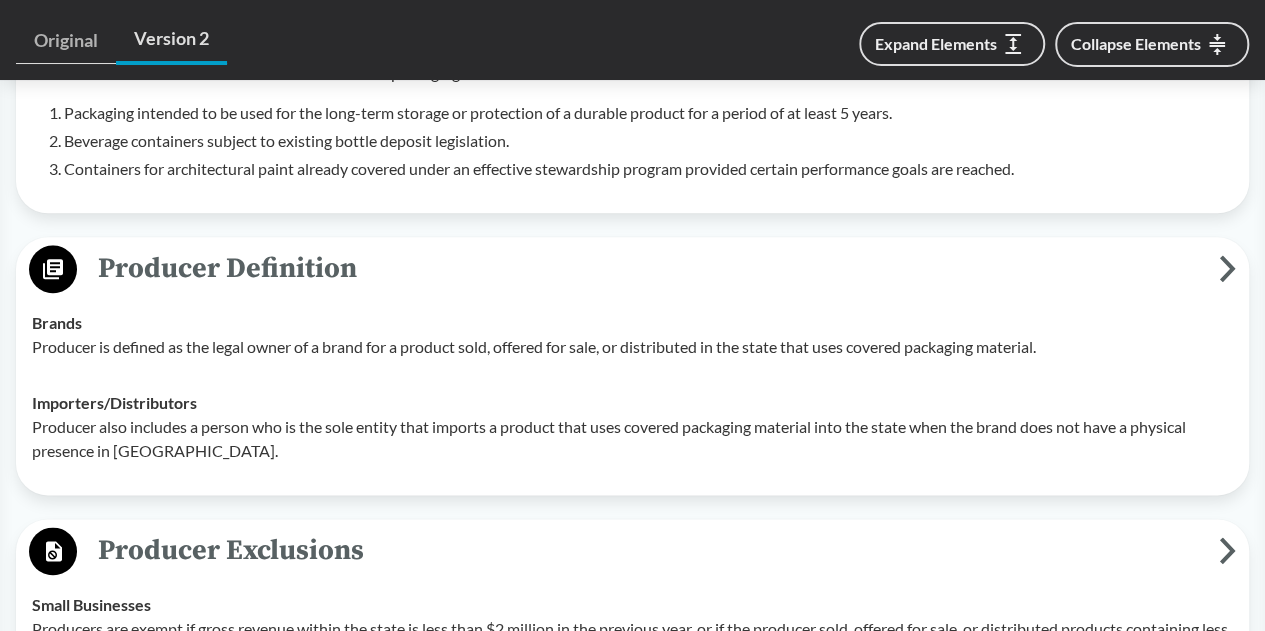 scroll, scrollTop: 1100, scrollLeft: 0, axis: vertical 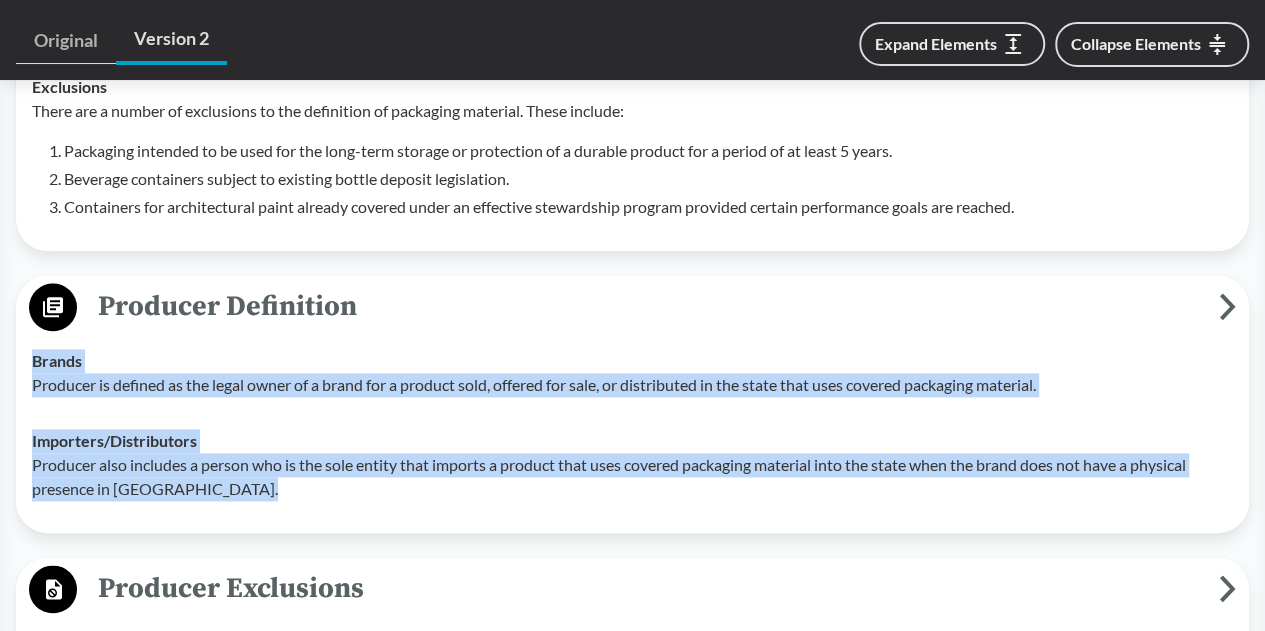 drag, startPoint x: 34, startPoint y: 329, endPoint x: 291, endPoint y: 480, distance: 298.07718 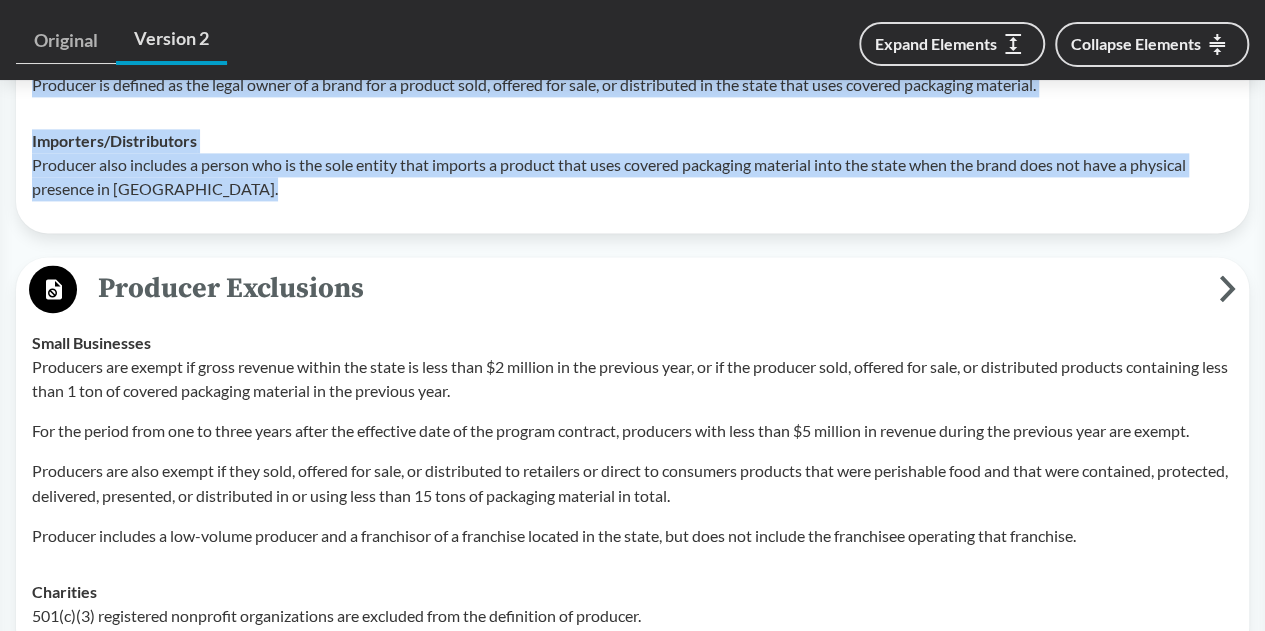 scroll, scrollTop: 1500, scrollLeft: 0, axis: vertical 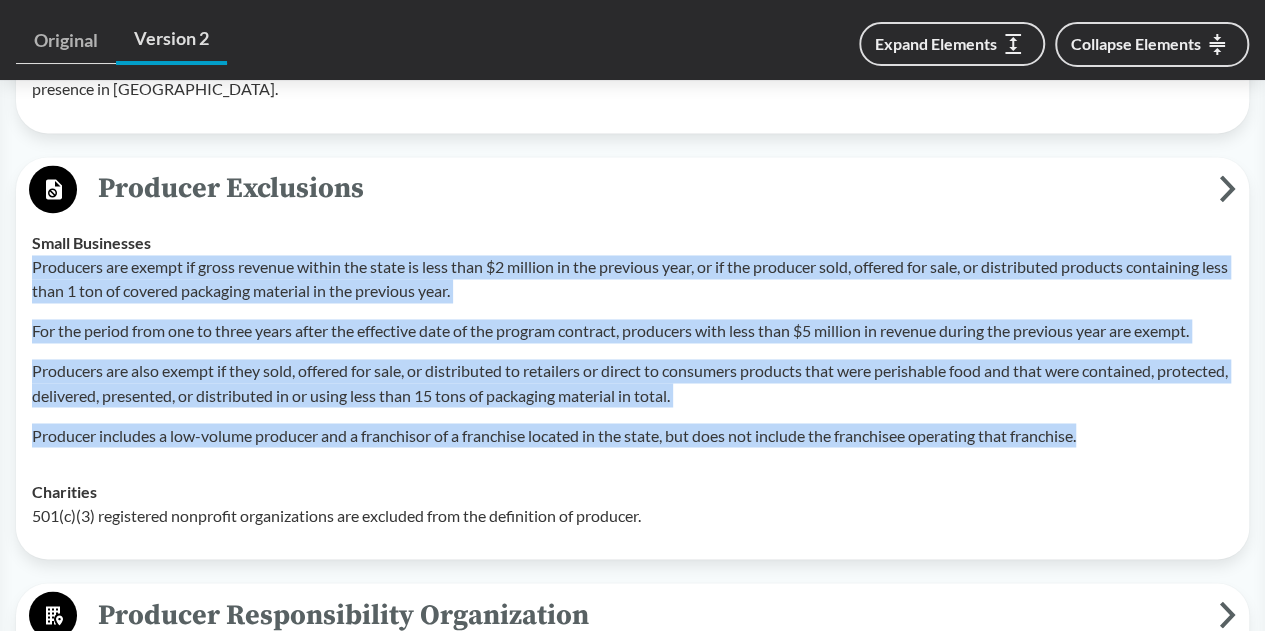 drag, startPoint x: 36, startPoint y: 234, endPoint x: 1143, endPoint y: 421, distance: 1122.6833 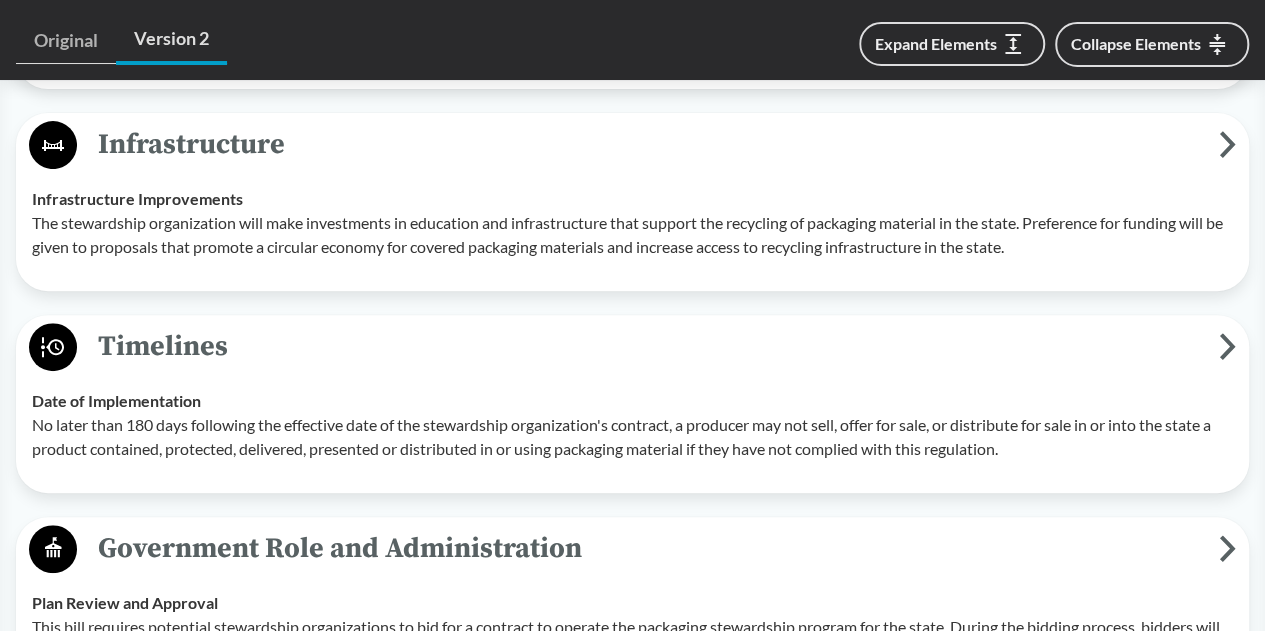 scroll, scrollTop: 4000, scrollLeft: 0, axis: vertical 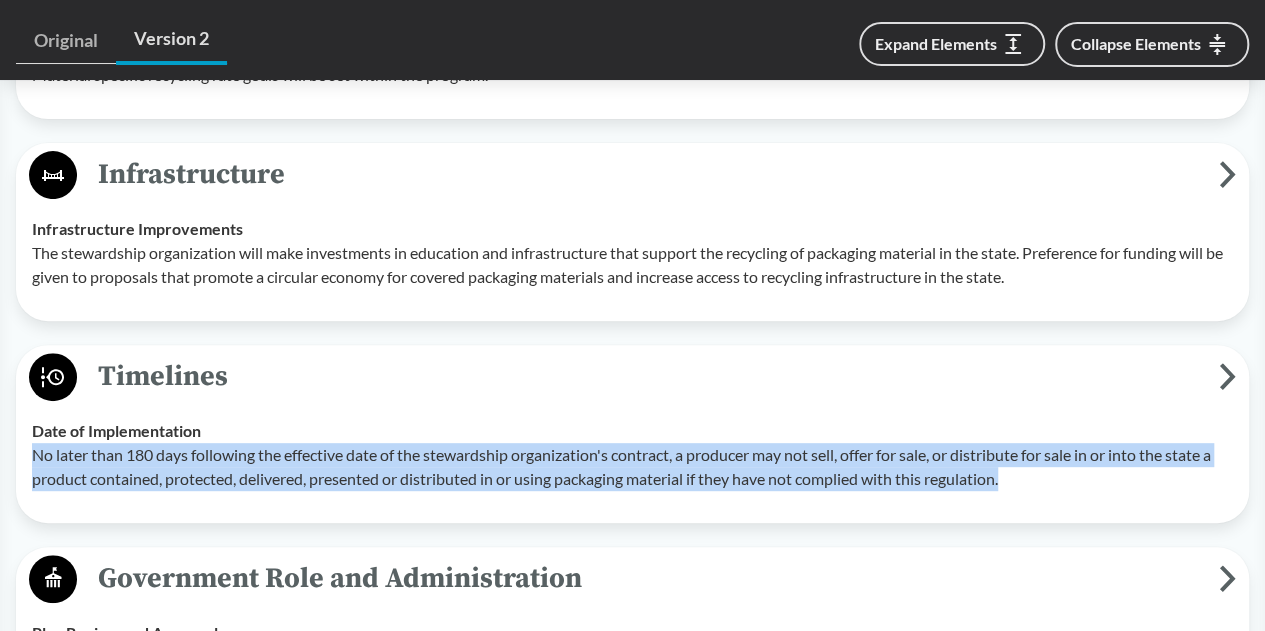 drag, startPoint x: 34, startPoint y: 447, endPoint x: 1070, endPoint y: 474, distance: 1036.3518 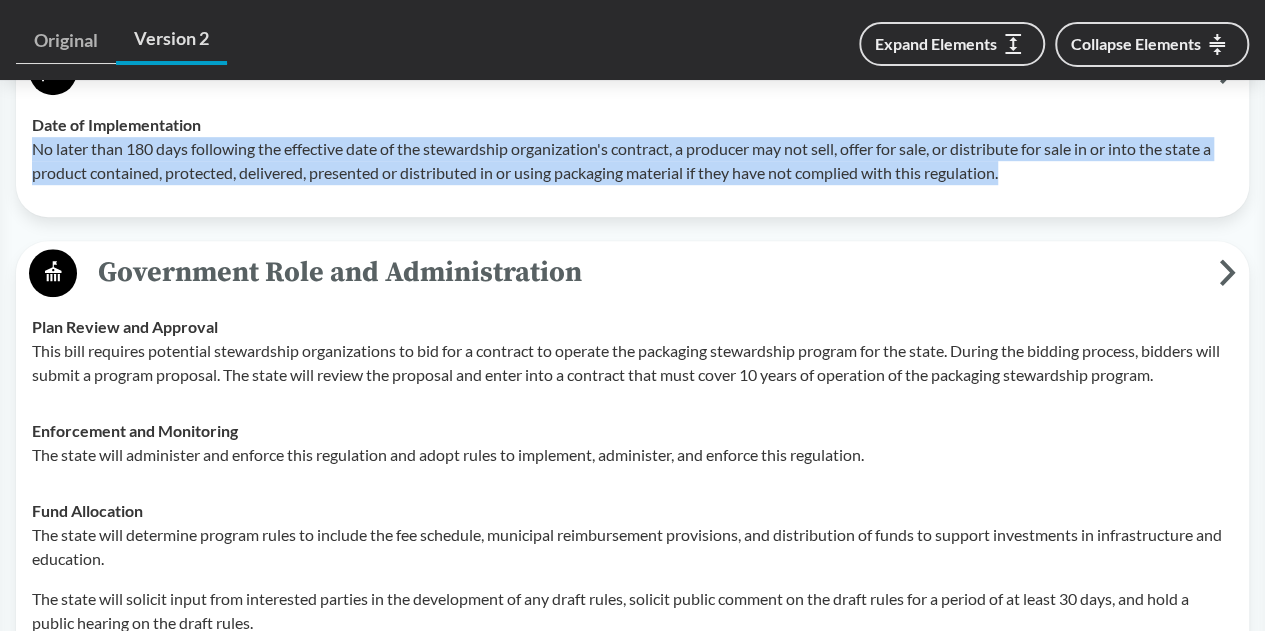 scroll, scrollTop: 4400, scrollLeft: 0, axis: vertical 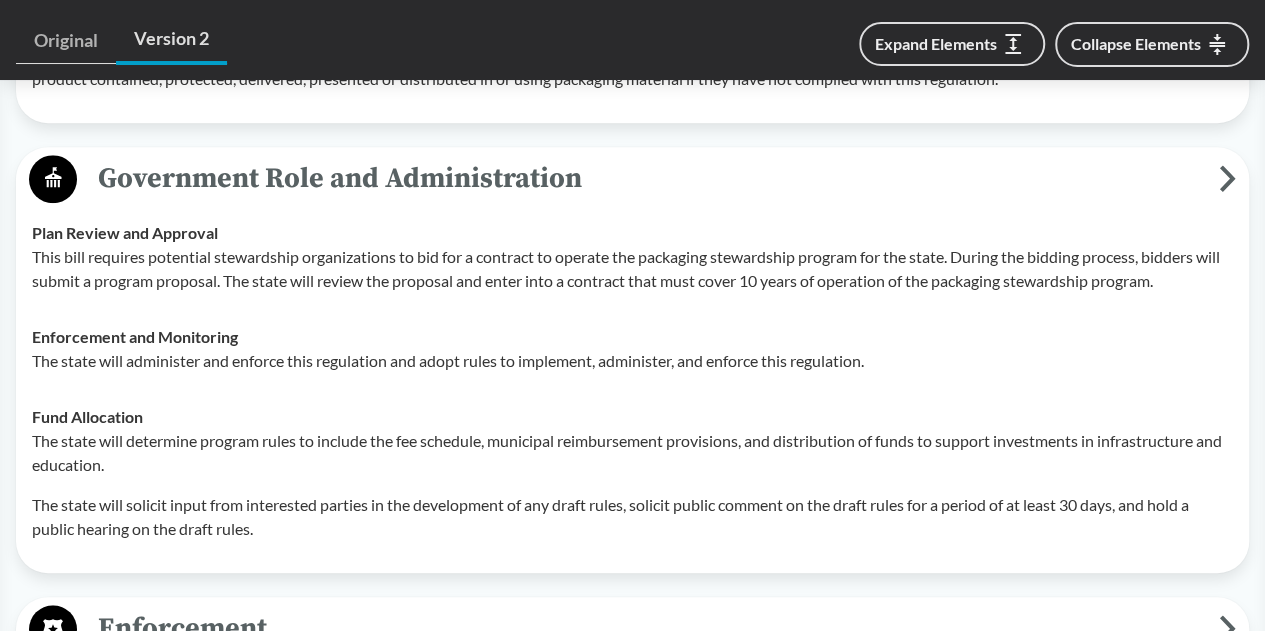 click on "Fund Allocation The state will determine program rules to include the fee schedule, municipal reimbursement provisions, and distribution of funds to support investments in infrastructure and education.
The state will solicit input from interested parties in the development of any draft rules, solicit public comment on the draft rules for a period of at least 30 days, and hold a public hearing on the draft rules." at bounding box center [632, 473] 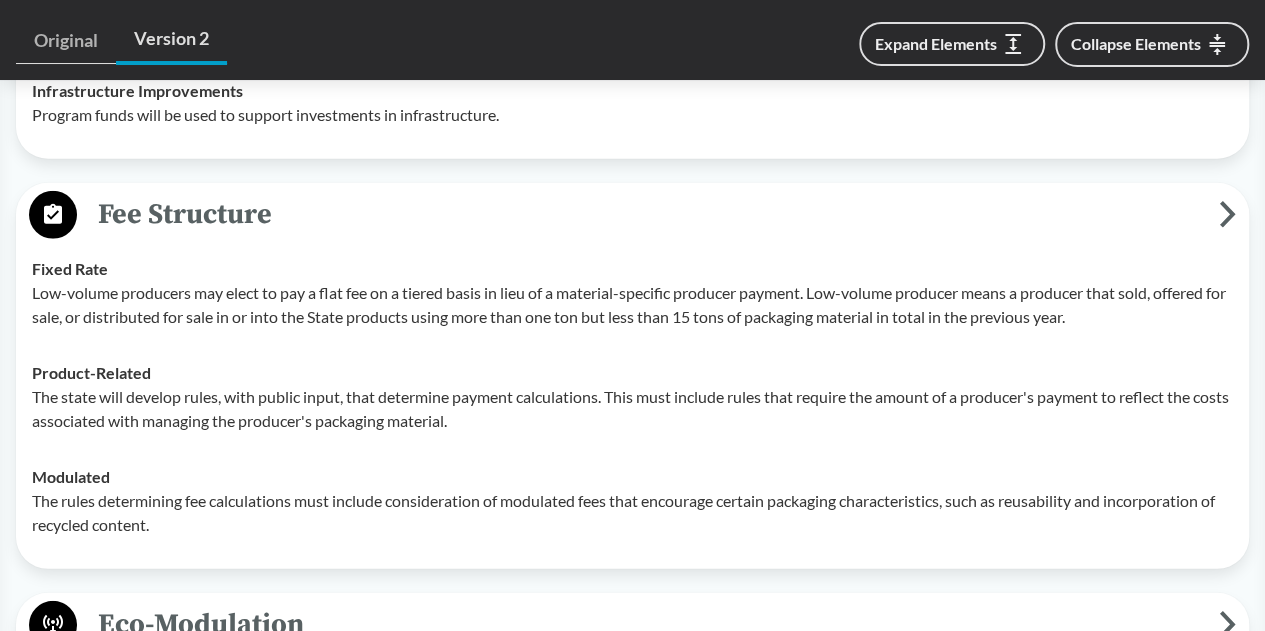 scroll, scrollTop: 2700, scrollLeft: 0, axis: vertical 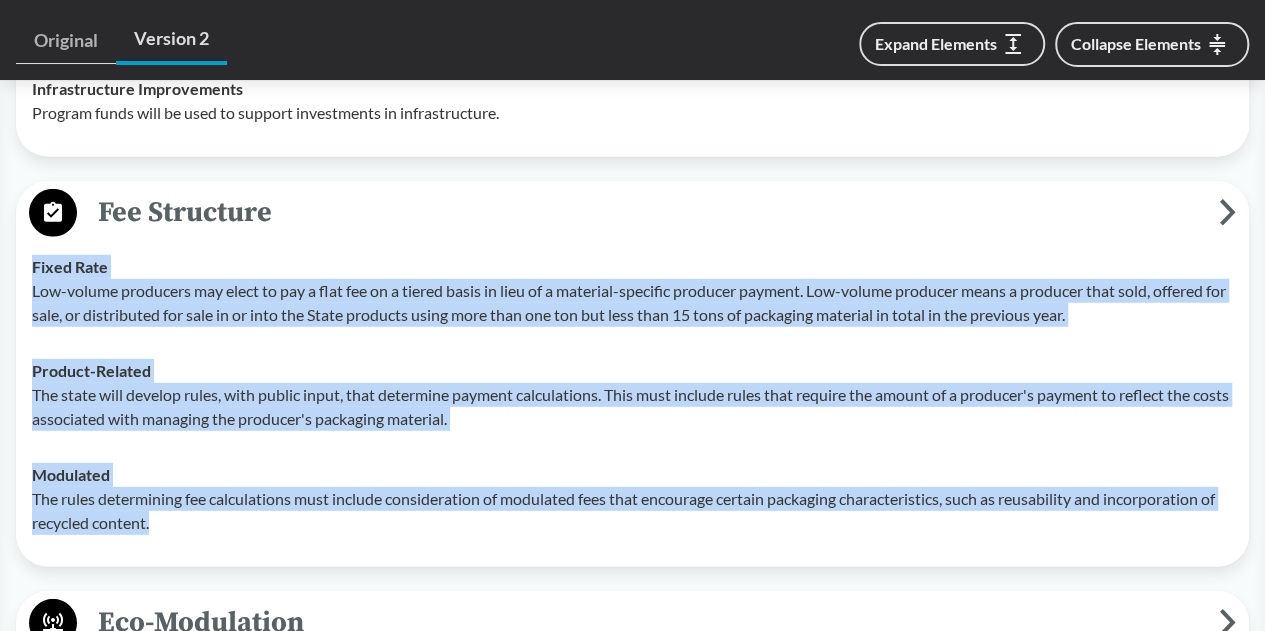 drag, startPoint x: 35, startPoint y: 260, endPoint x: 255, endPoint y: 508, distance: 331.51773 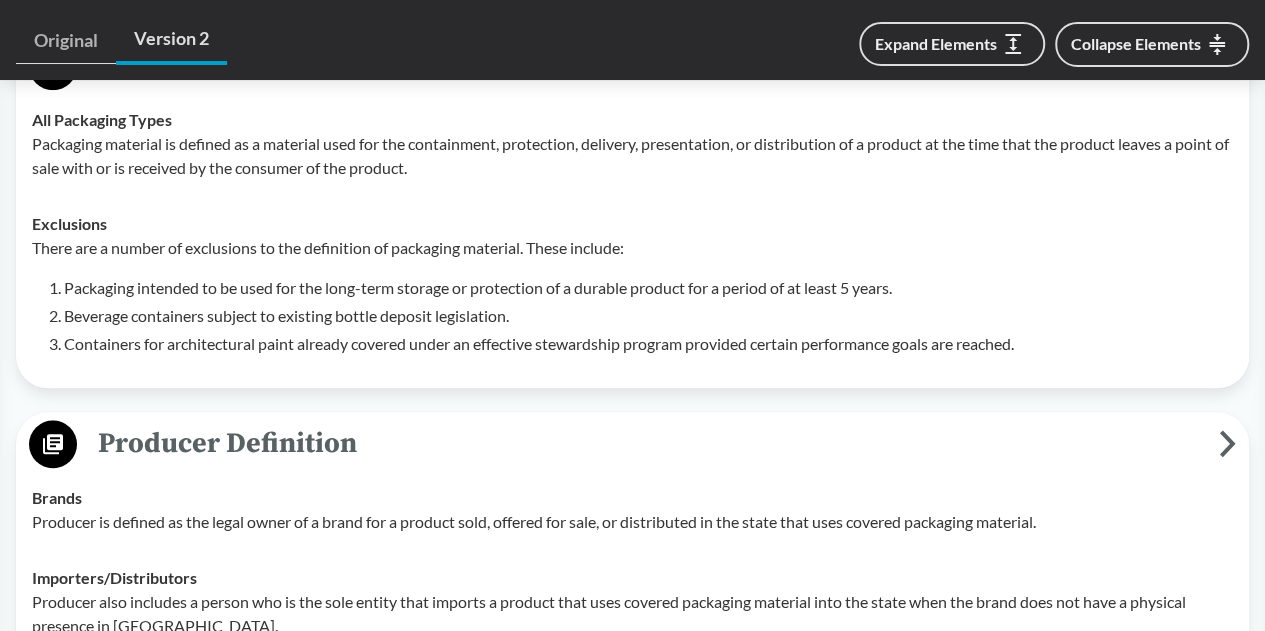 scroll, scrollTop: 1400, scrollLeft: 0, axis: vertical 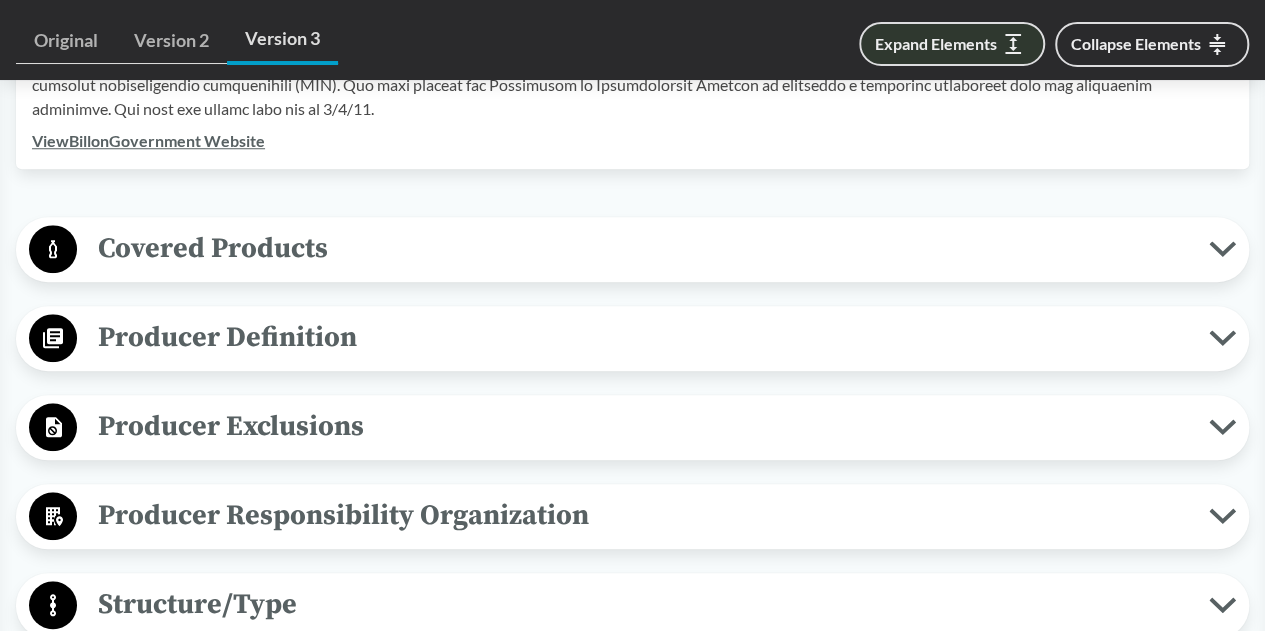click on "Expand Elements" at bounding box center [952, 44] 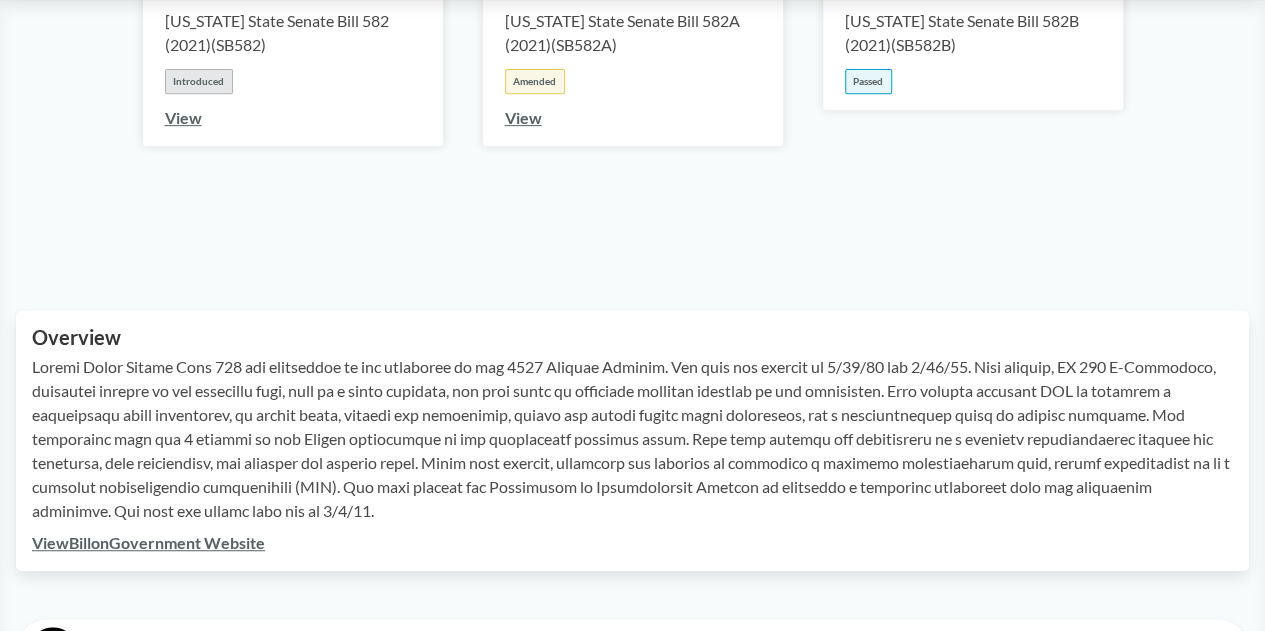 scroll, scrollTop: 0, scrollLeft: 0, axis: both 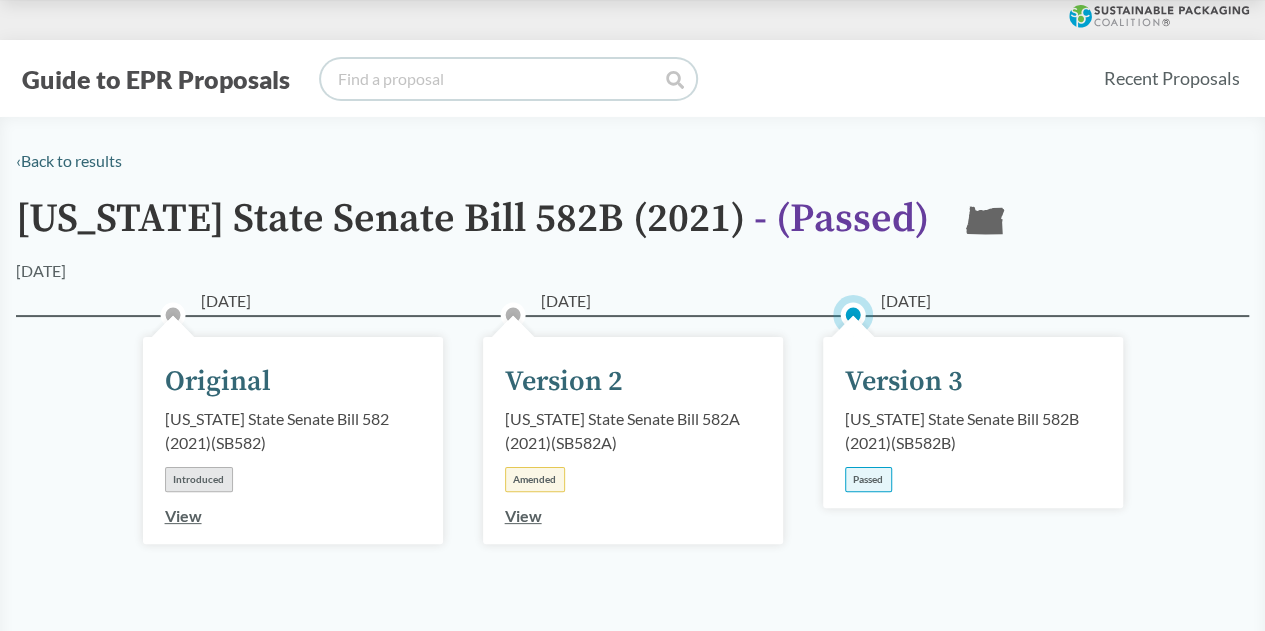 click at bounding box center (508, 79) 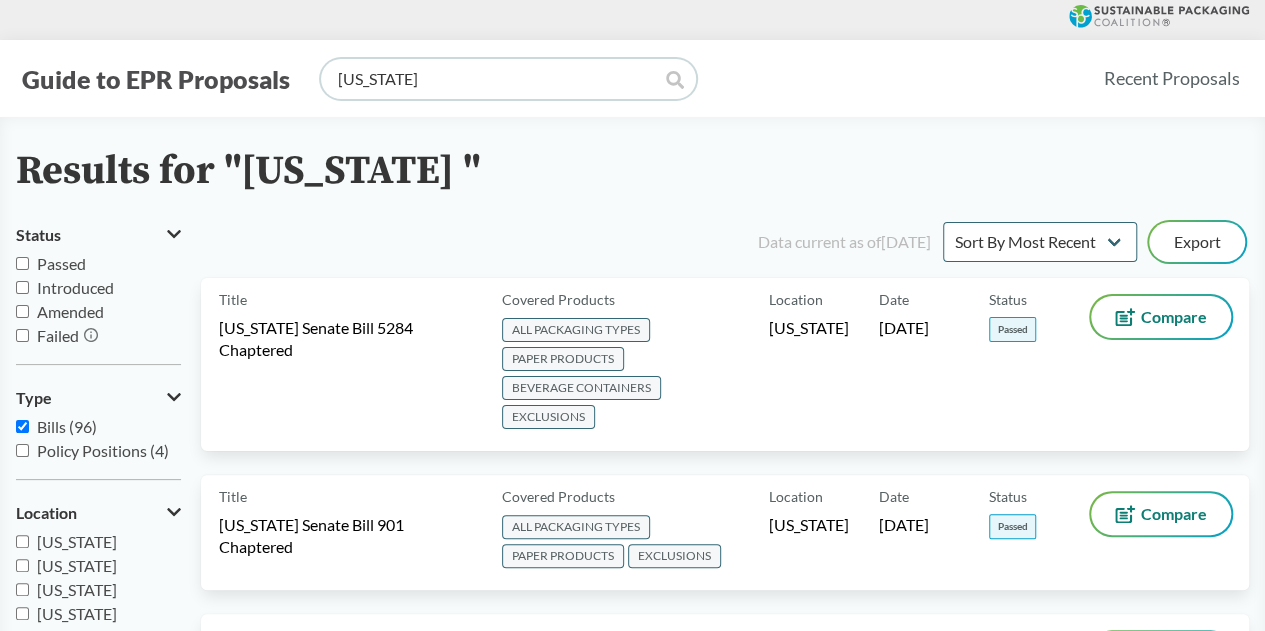 type on "maryland" 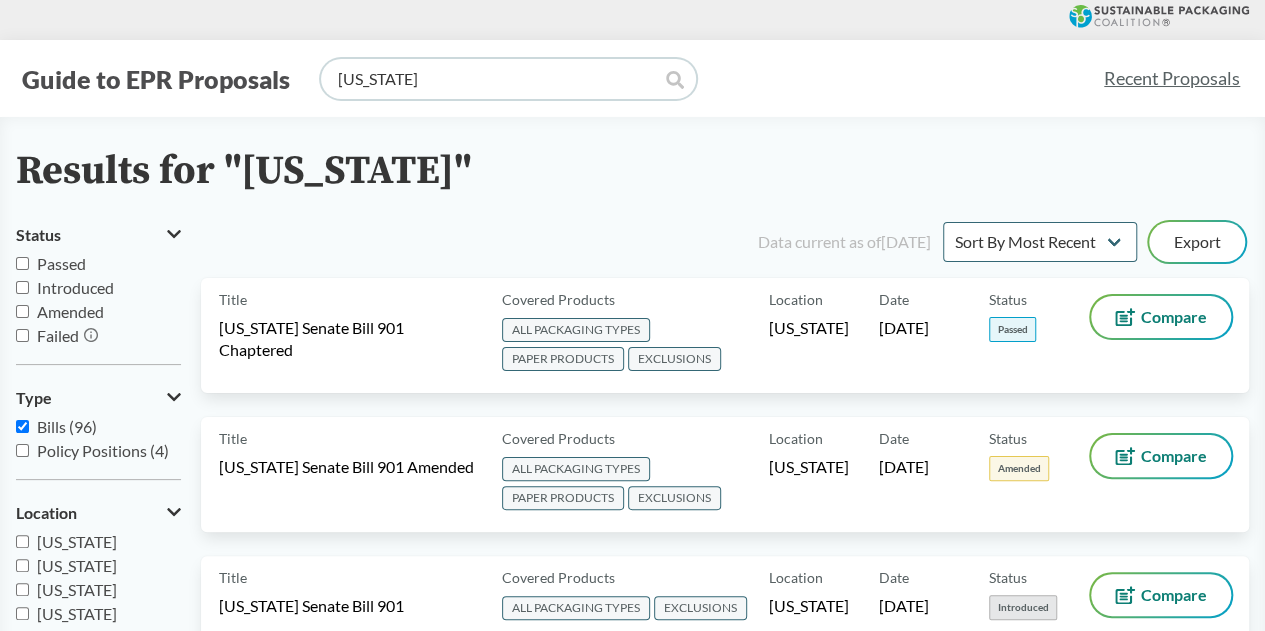scroll, scrollTop: 100, scrollLeft: 0, axis: vertical 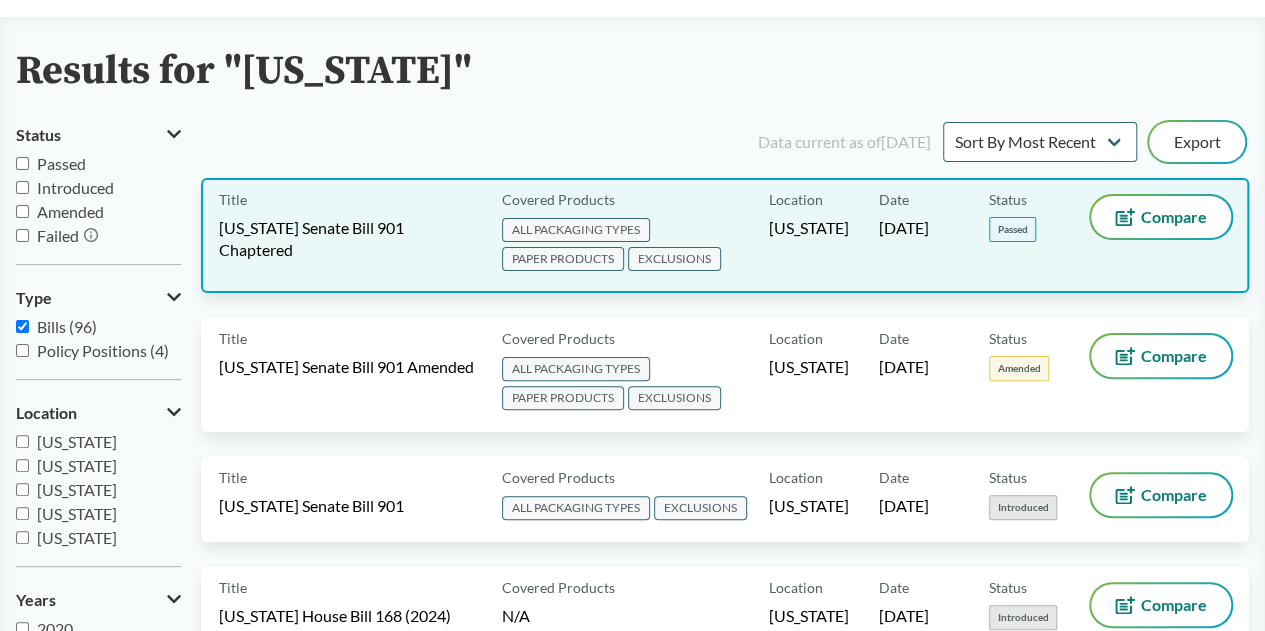 click on "Title Maryland Senate Bill 901 Chaptered" at bounding box center [356, 235] 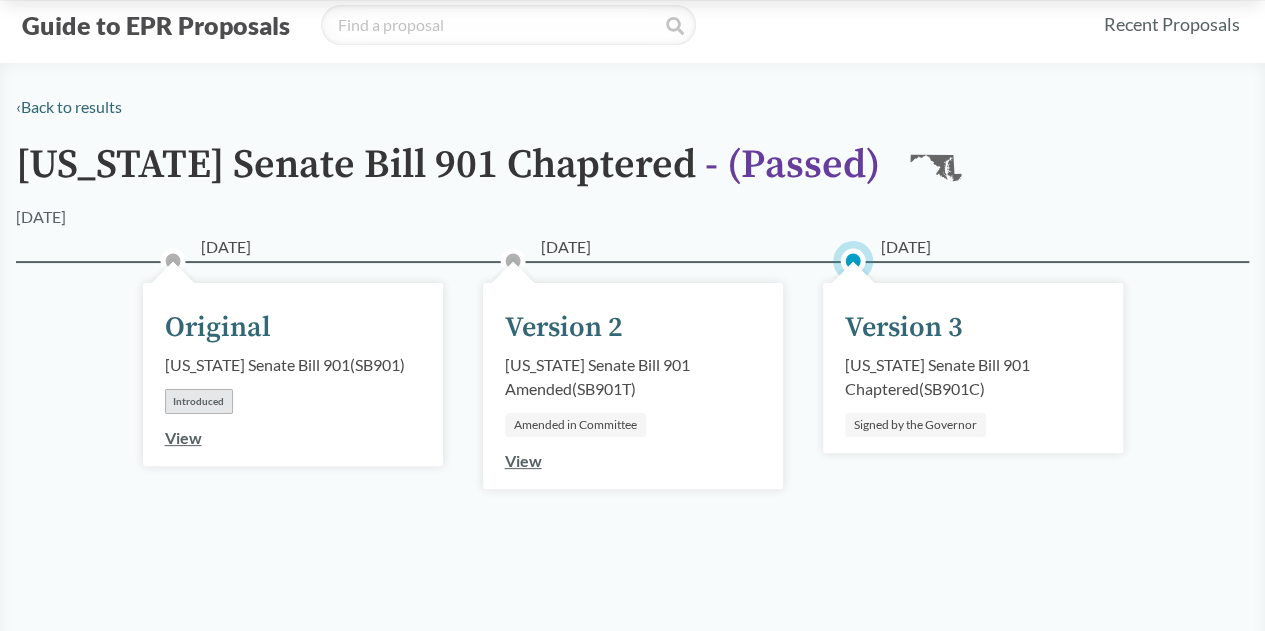 scroll, scrollTop: 0, scrollLeft: 0, axis: both 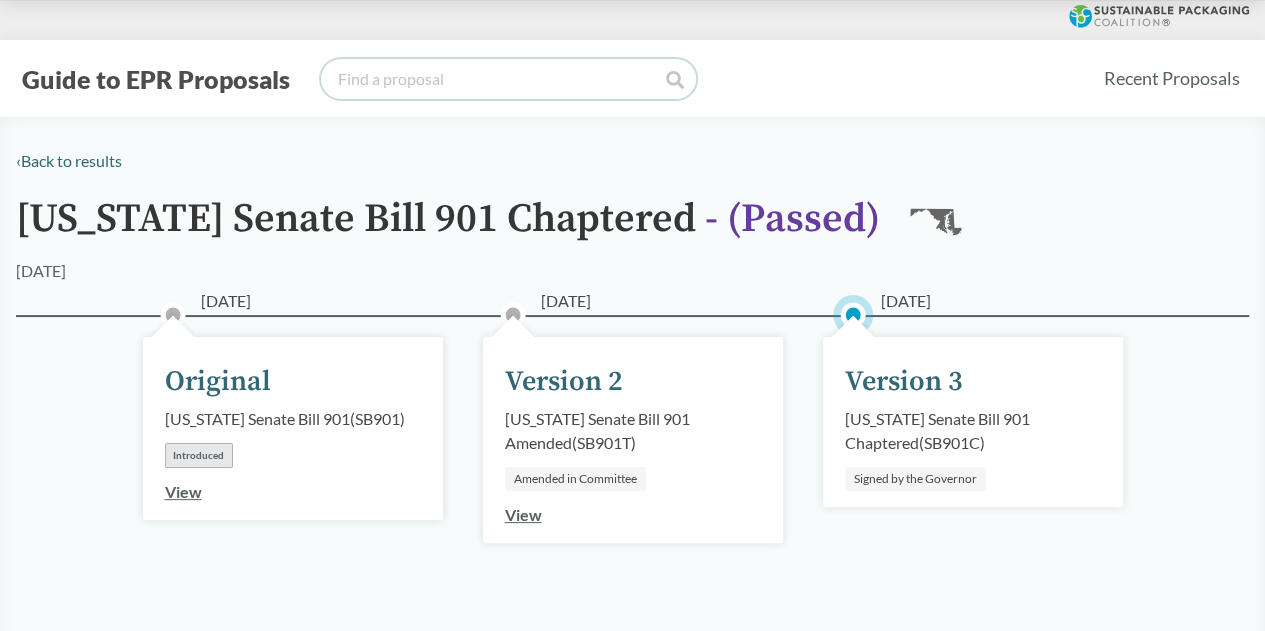 click at bounding box center [508, 79] 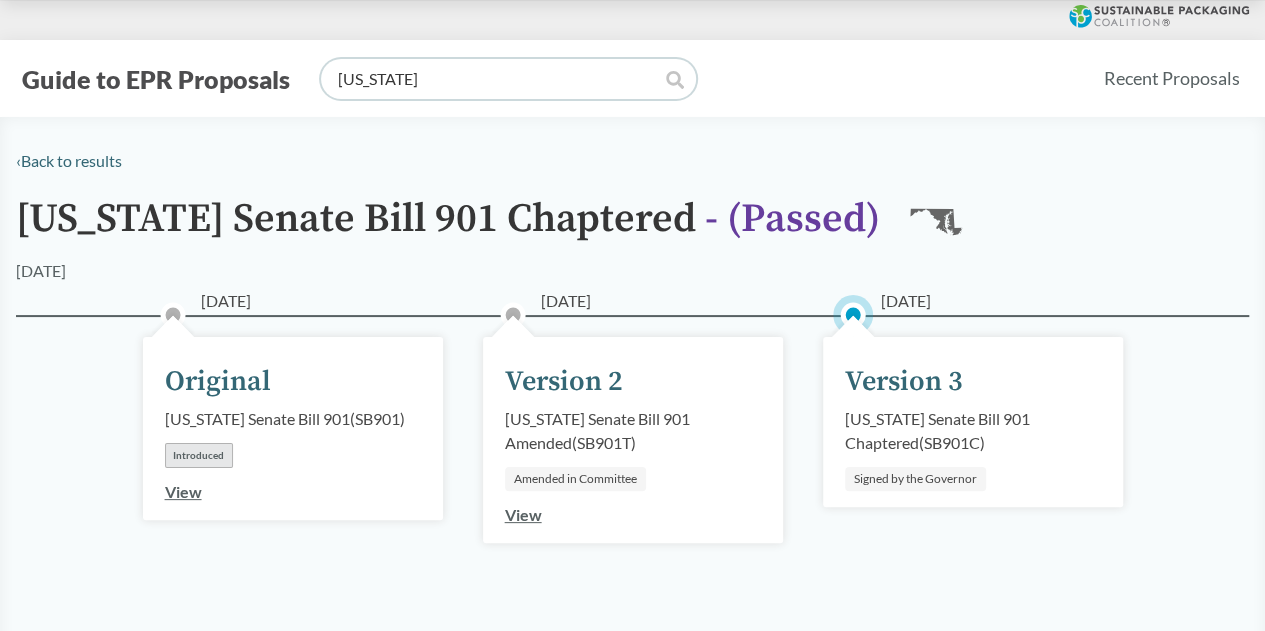 type on "washington" 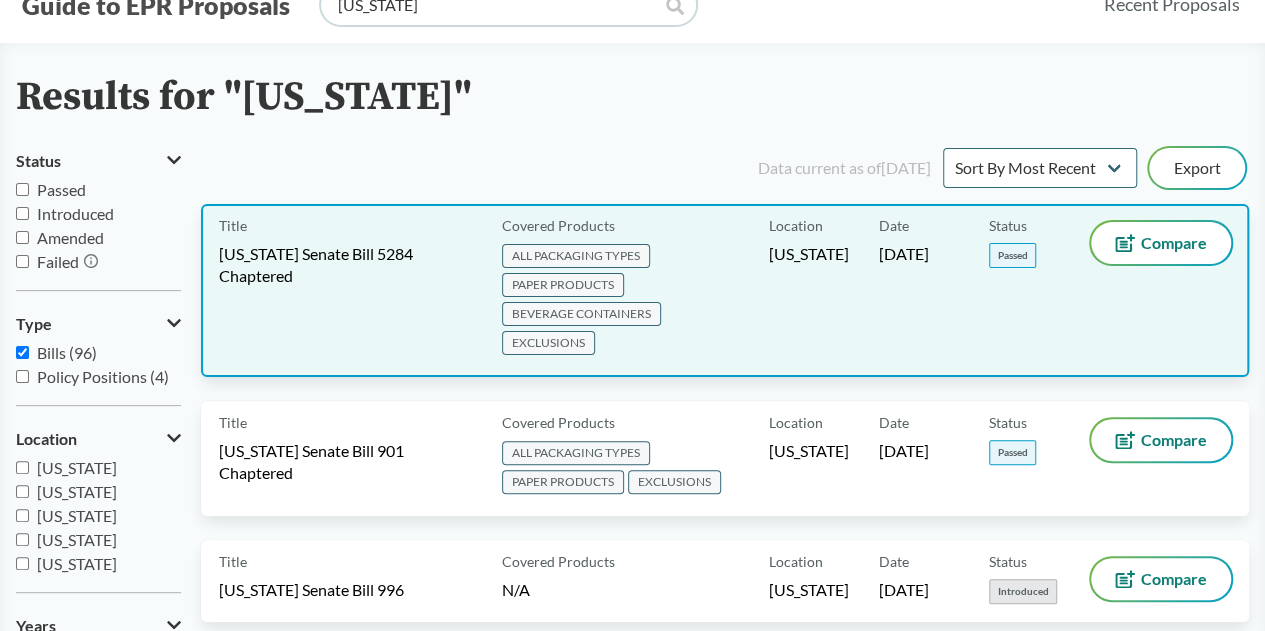scroll, scrollTop: 100, scrollLeft: 0, axis: vertical 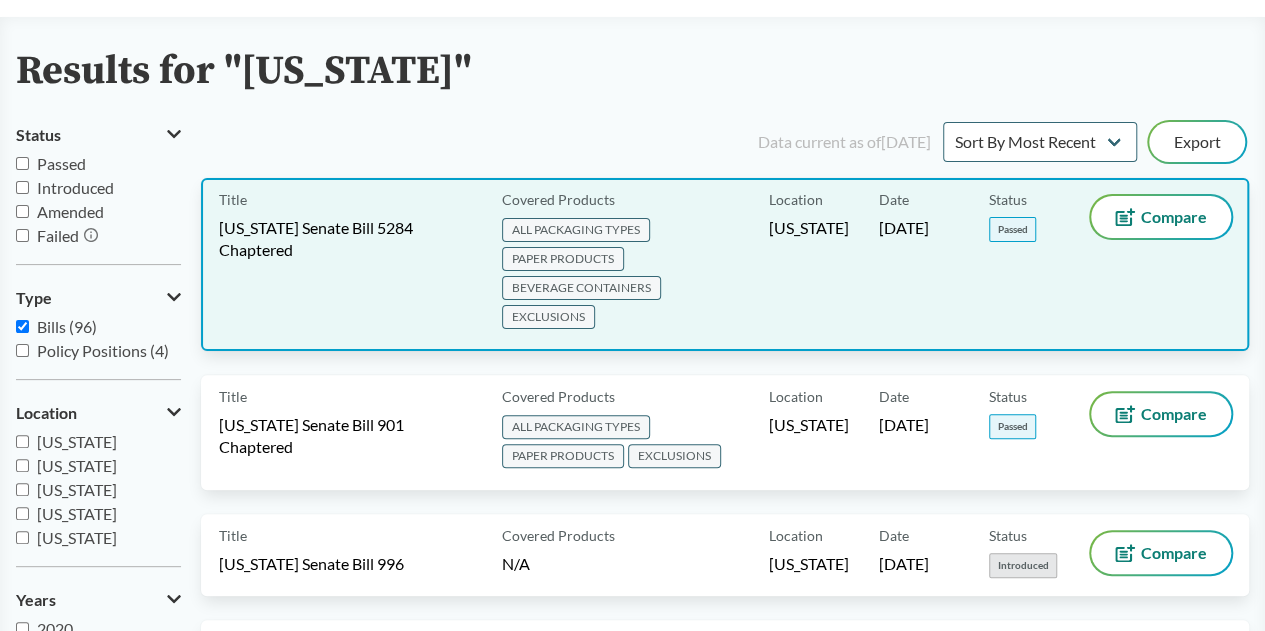 click on "Washington Senate Bill 5284 Chaptered" at bounding box center (348, 239) 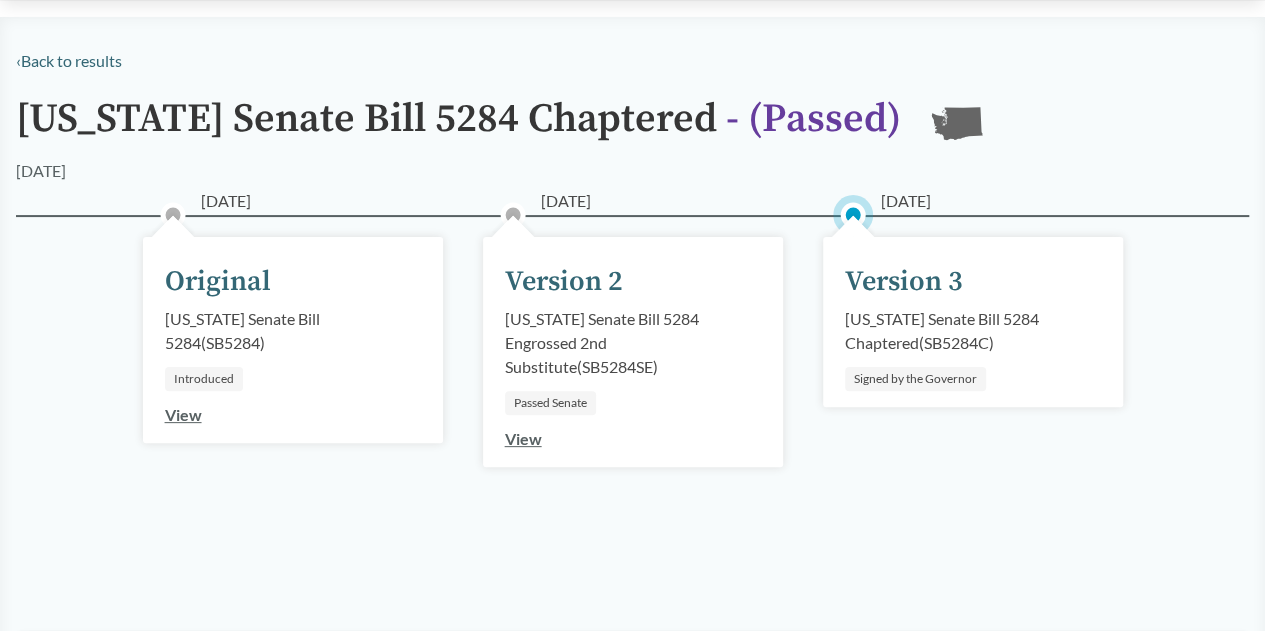 scroll, scrollTop: 0, scrollLeft: 0, axis: both 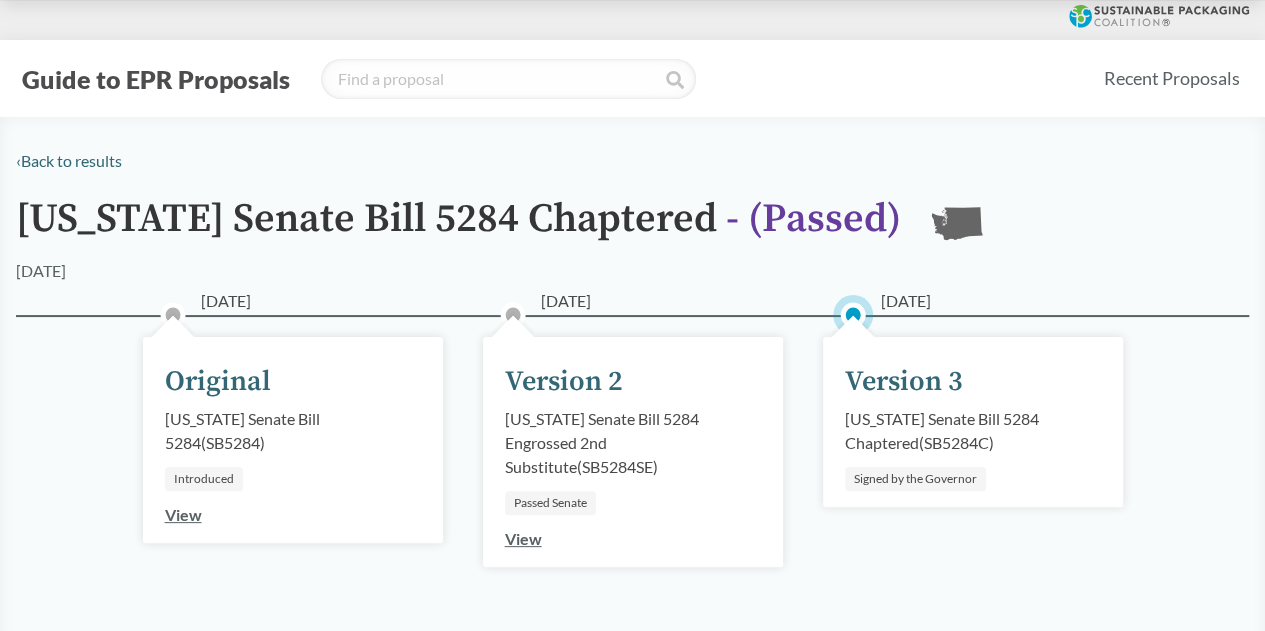 click on "‹  Back to results" at bounding box center (632, 161) 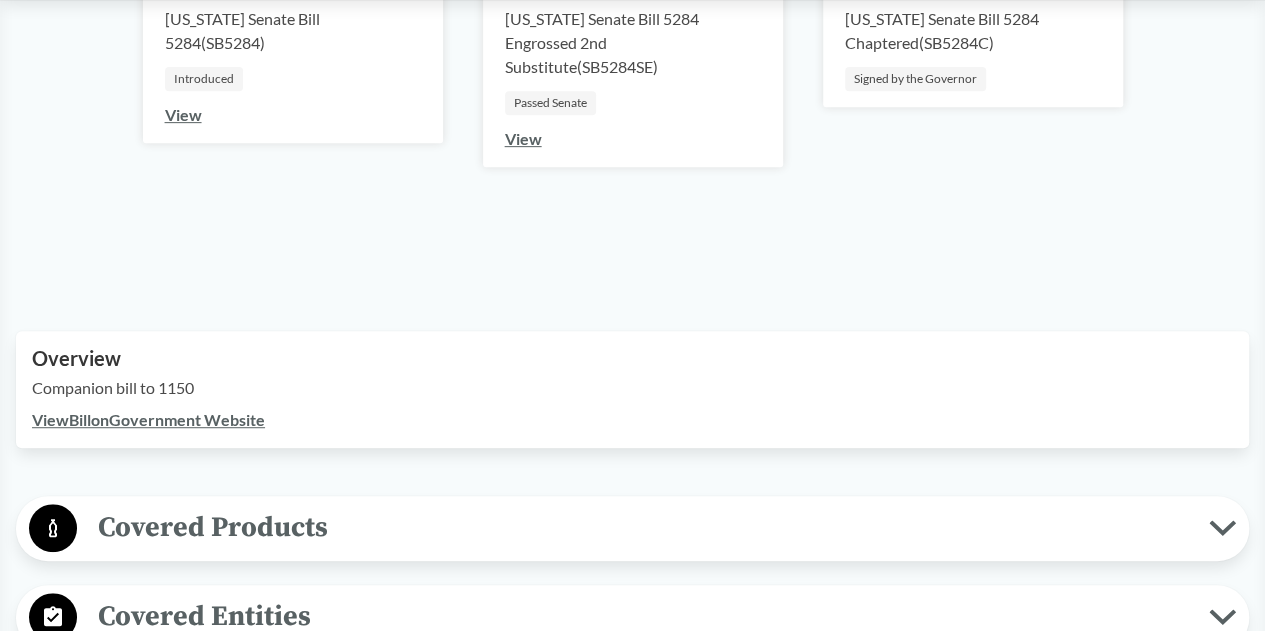 scroll, scrollTop: 0, scrollLeft: 0, axis: both 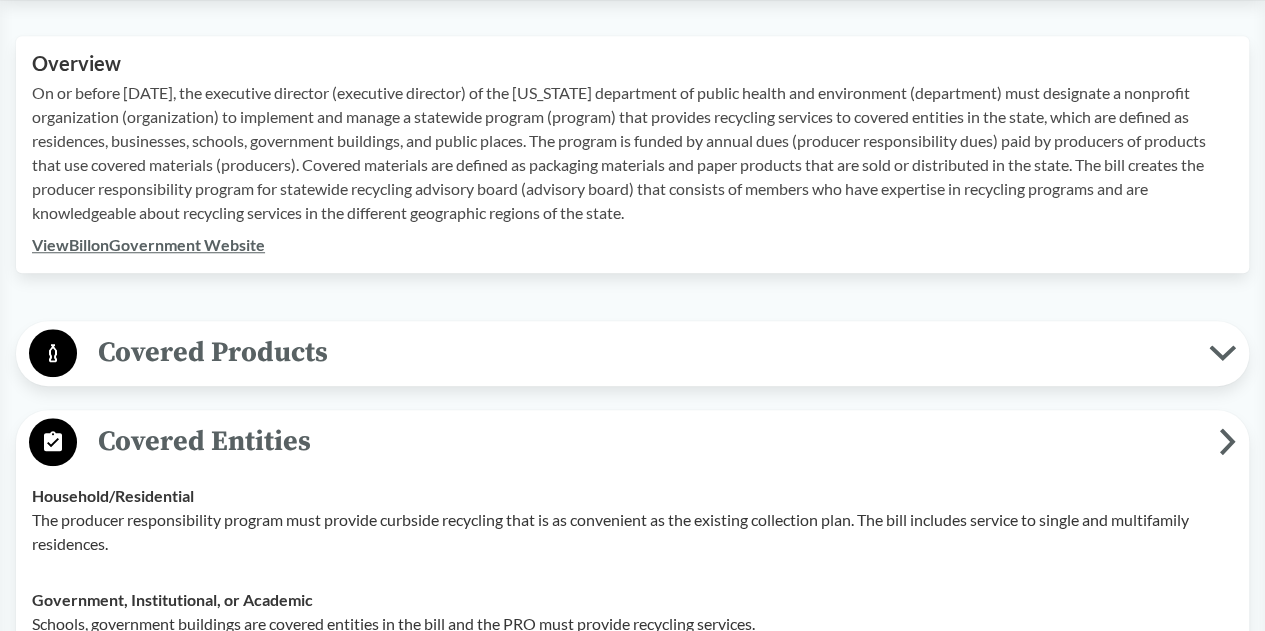 click on "Covered Products All Packaging Types Packaging means any material that is intended for single or short term use that is used for the containment, protection, handling, or delivery of products to a consumer a the point of sale, including through the internet. This includes food and beverage packaging that is ordinarily disposed of after a single use and not designed for reuse or refill. Paper Products Paper is included under covered products and includes items like flyers, brochures, booklets, magazines, paper used for writing and others. Exclusions Exclusions include:
Packaging materials intended for long term storage of a durable product for atleast 5 years
Paper products that could become unsafe or unsanitary through use
Bound books
Containers subject to returnable container deposits
Packaging materials exclusive to industrial or manufacturing process
Packaging related to containers for architectural paint
Packaging for repaired and refurbished portable electronic devices" at bounding box center [632, 353] 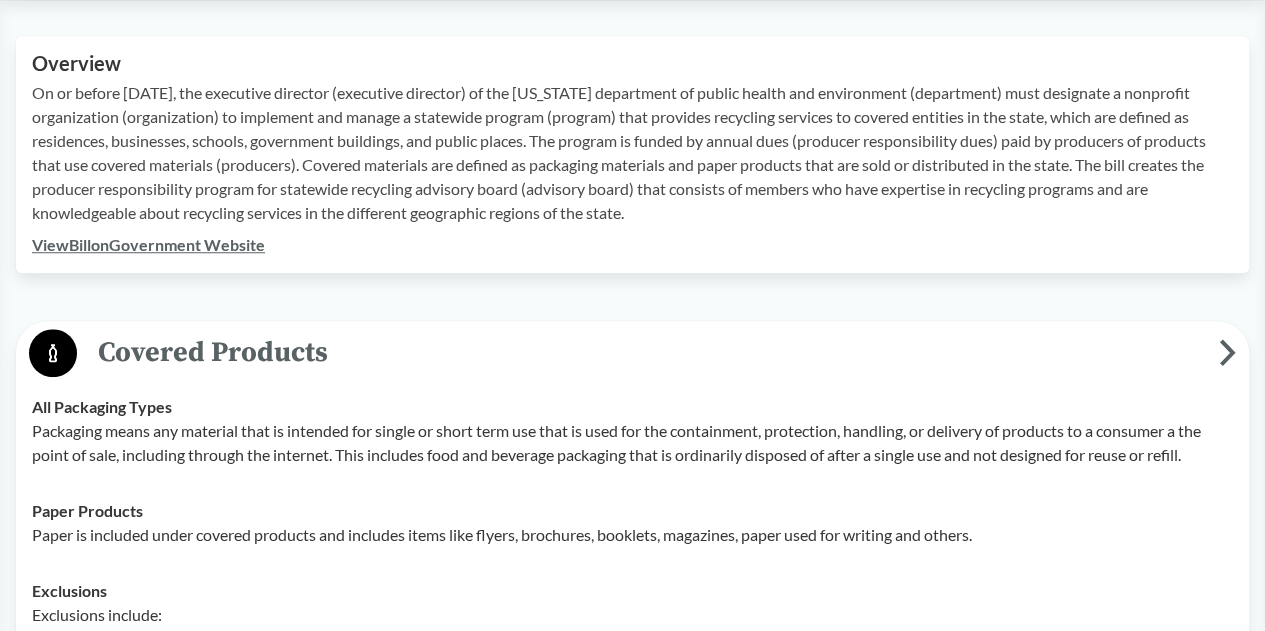 type 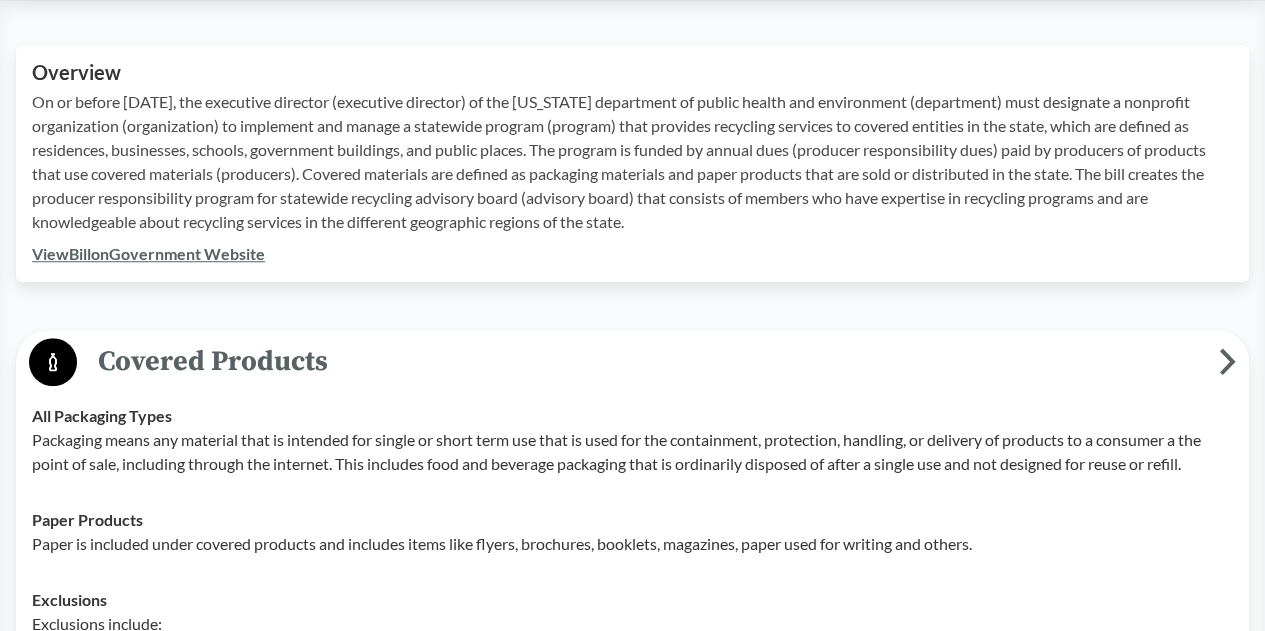 scroll, scrollTop: 700, scrollLeft: 0, axis: vertical 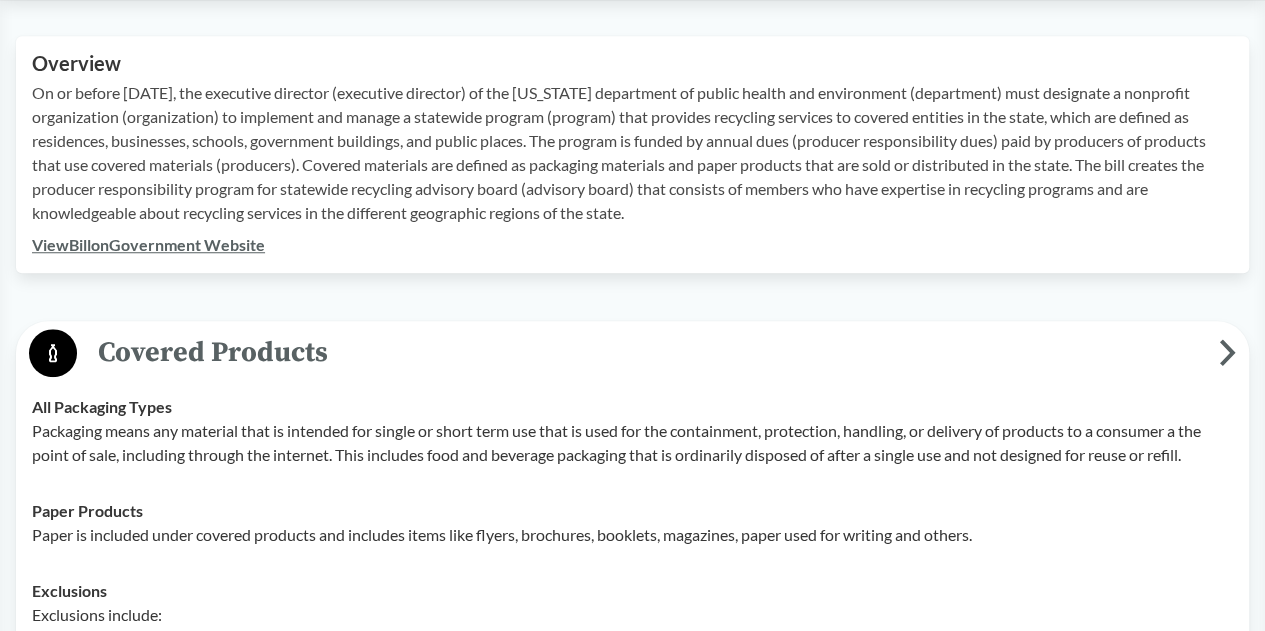 click on "On or before [DATE], the executive director (executive director) of the [US_STATE] department of public health and environment (department) must designate a nonprofit organization (organization) to implement and manage a statewide program (program) that provides recycling services to covered entities in the state, which are defined as residences, businesses, schools, government buildings, and public places. The program is funded by annual dues (producer responsibility dues) paid by producers of products that use covered materials (producers). Covered materials are defined as packaging materials and paper products that are sold or distributed in the state. The bill creates the producer responsibility program for statewide recycling advisory board (advisory board) that consists of members who have expertise in recycling programs and are knowledgeable about recycling services in the different geographic regions of the state." at bounding box center [632, 153] 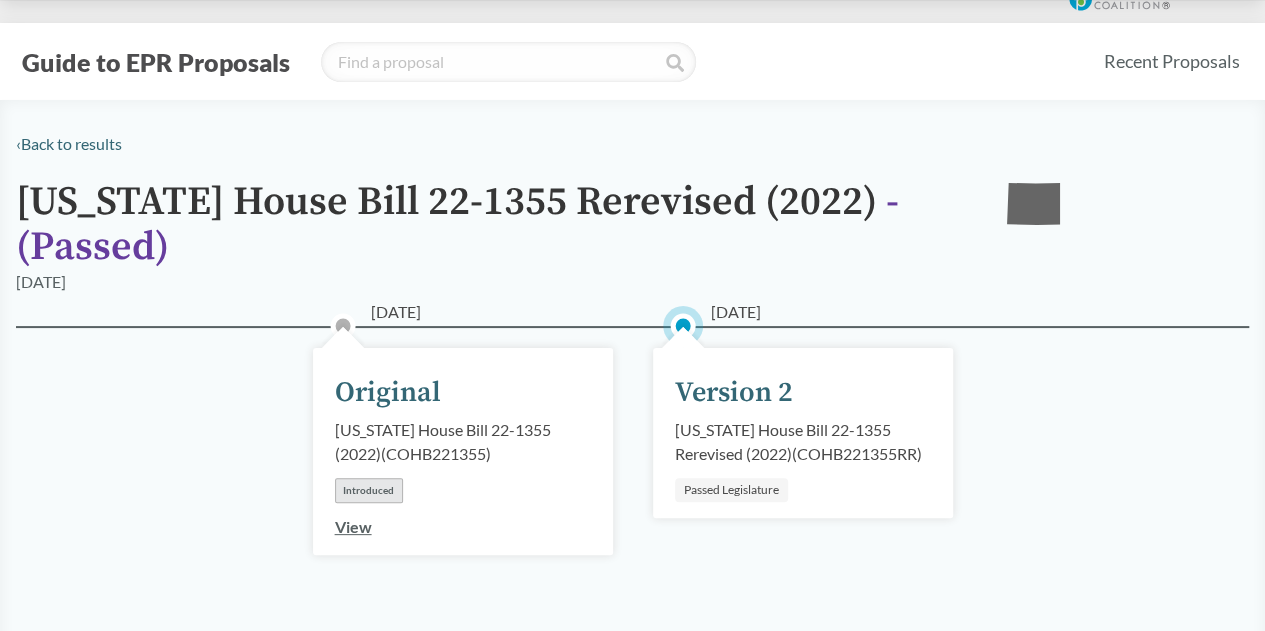 scroll, scrollTop: 0, scrollLeft: 0, axis: both 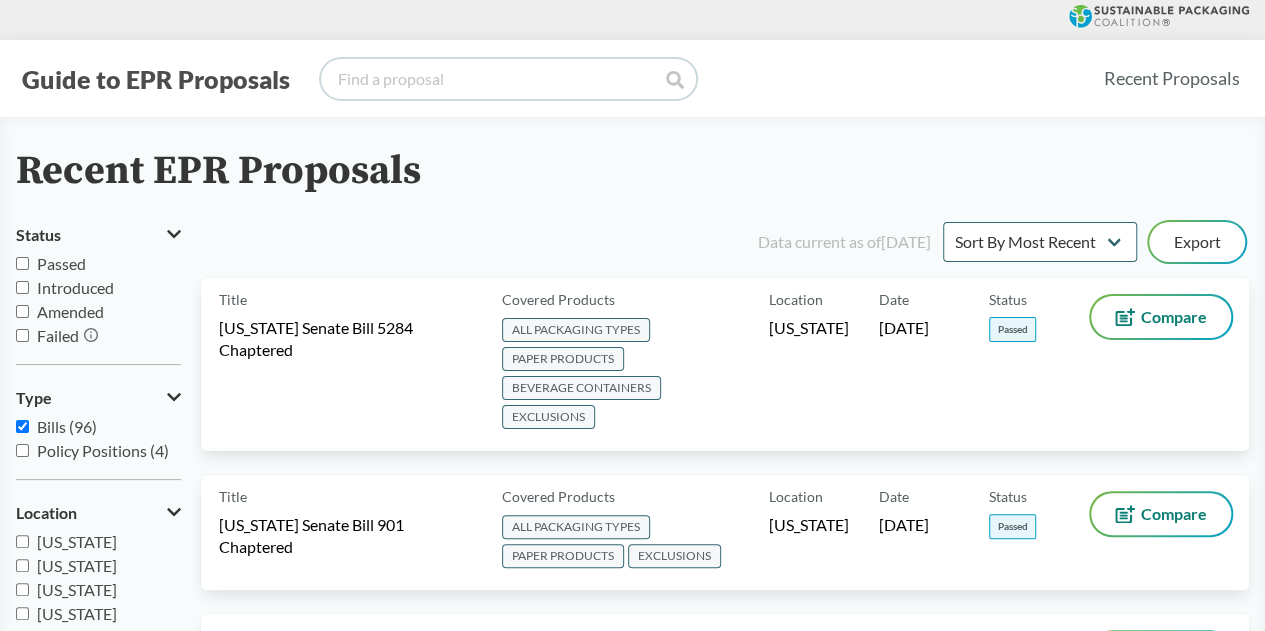 click at bounding box center [508, 79] 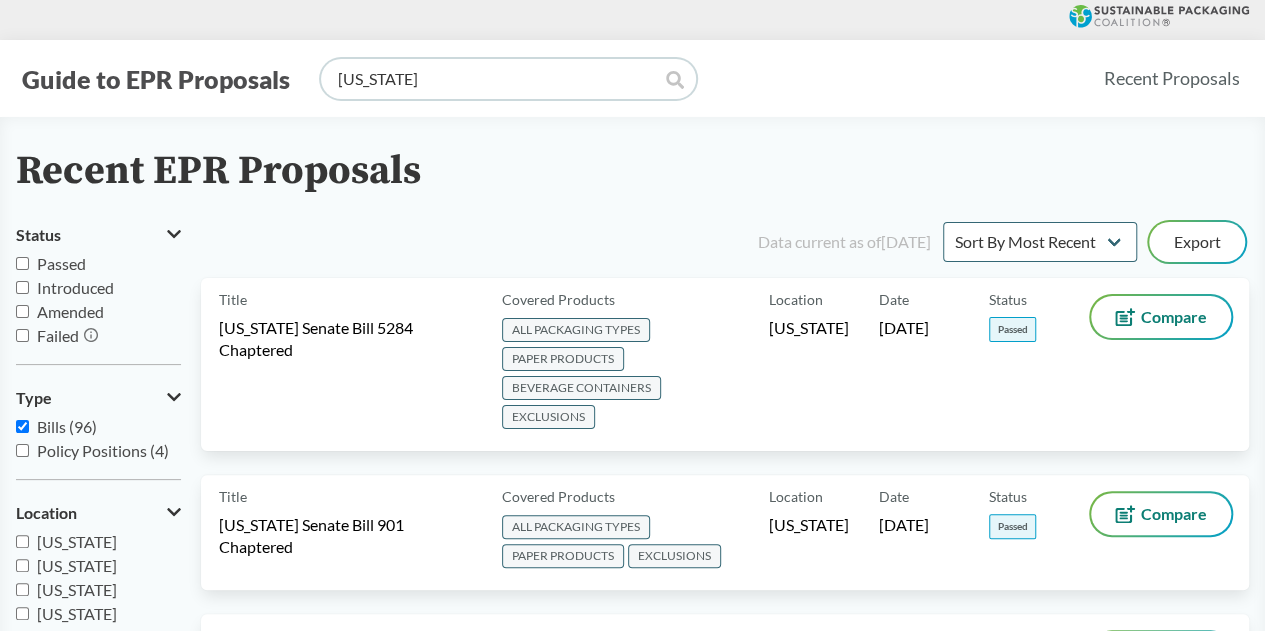 type on "oregon" 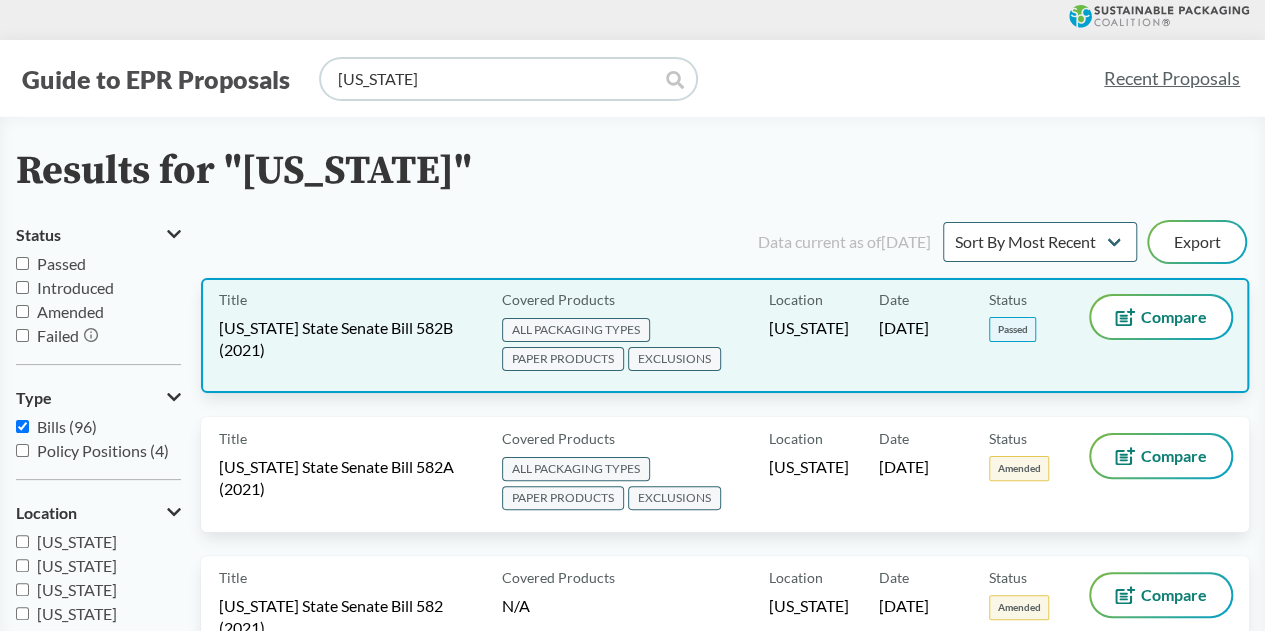 scroll, scrollTop: 100, scrollLeft: 0, axis: vertical 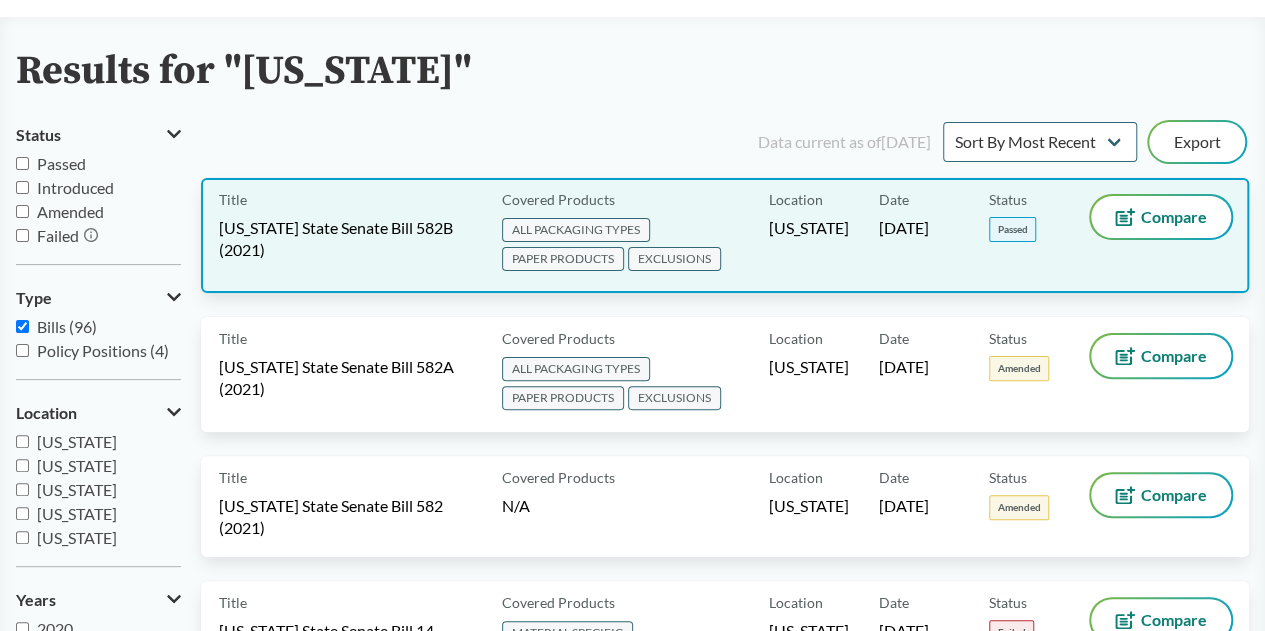 click on "Oregon State Senate Bill 582B (2021)" at bounding box center [348, 239] 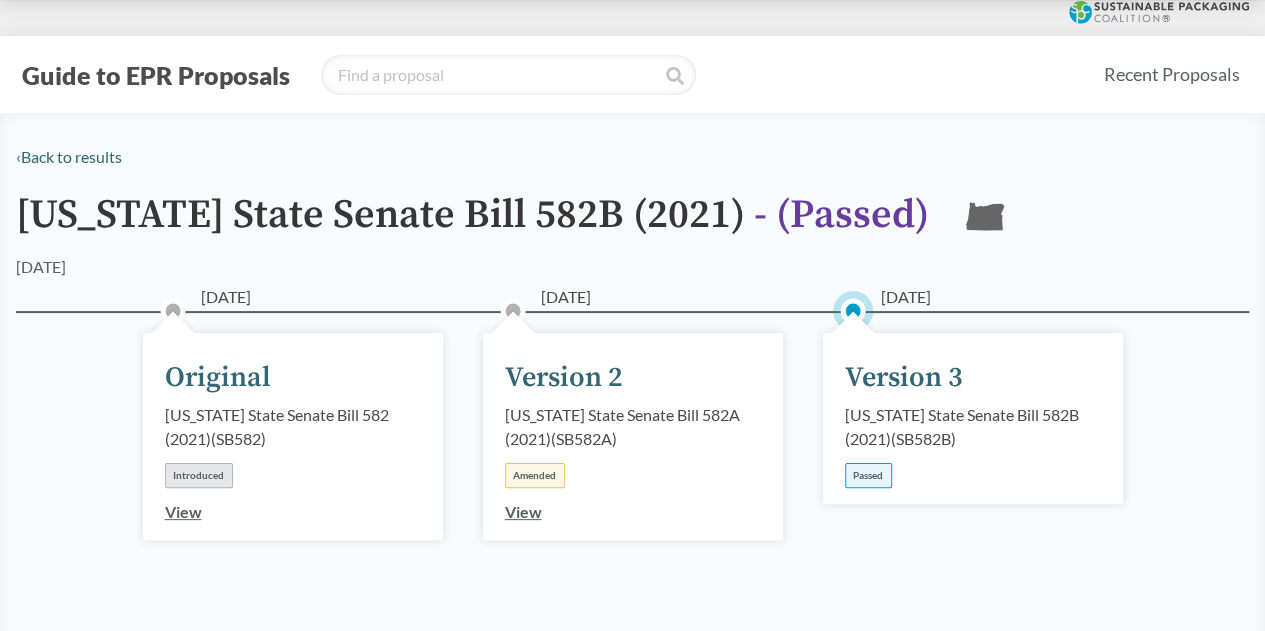 scroll, scrollTop: 0, scrollLeft: 0, axis: both 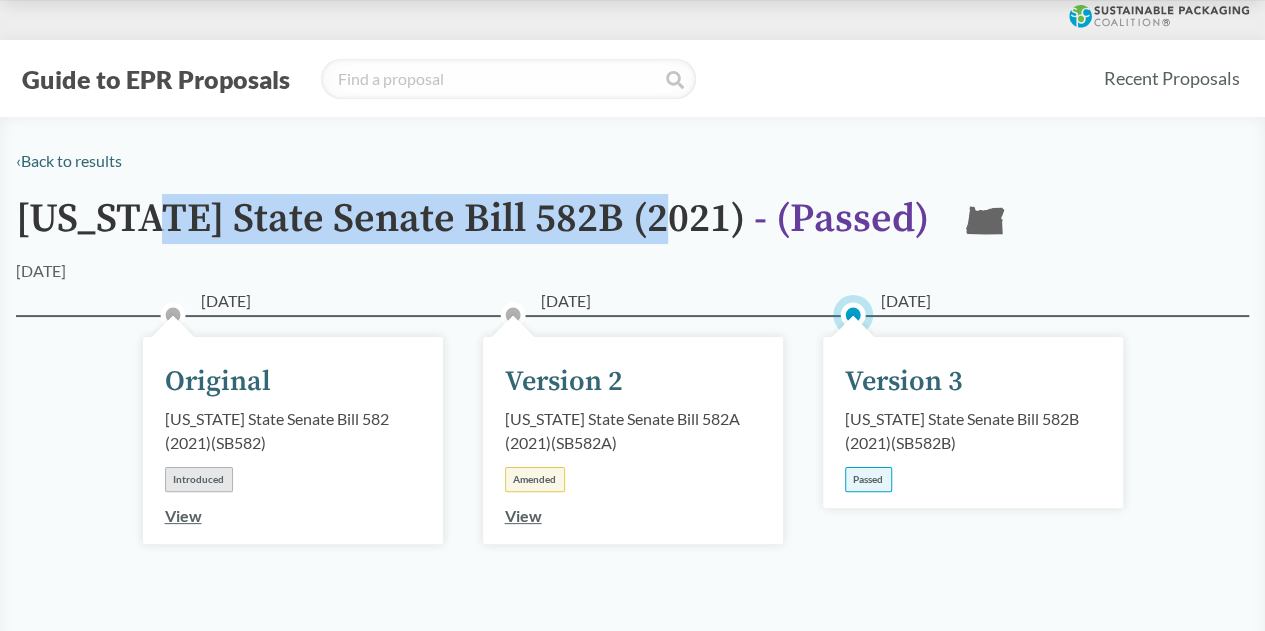 drag, startPoint x: 163, startPoint y: 217, endPoint x: 669, endPoint y: 230, distance: 506.16696 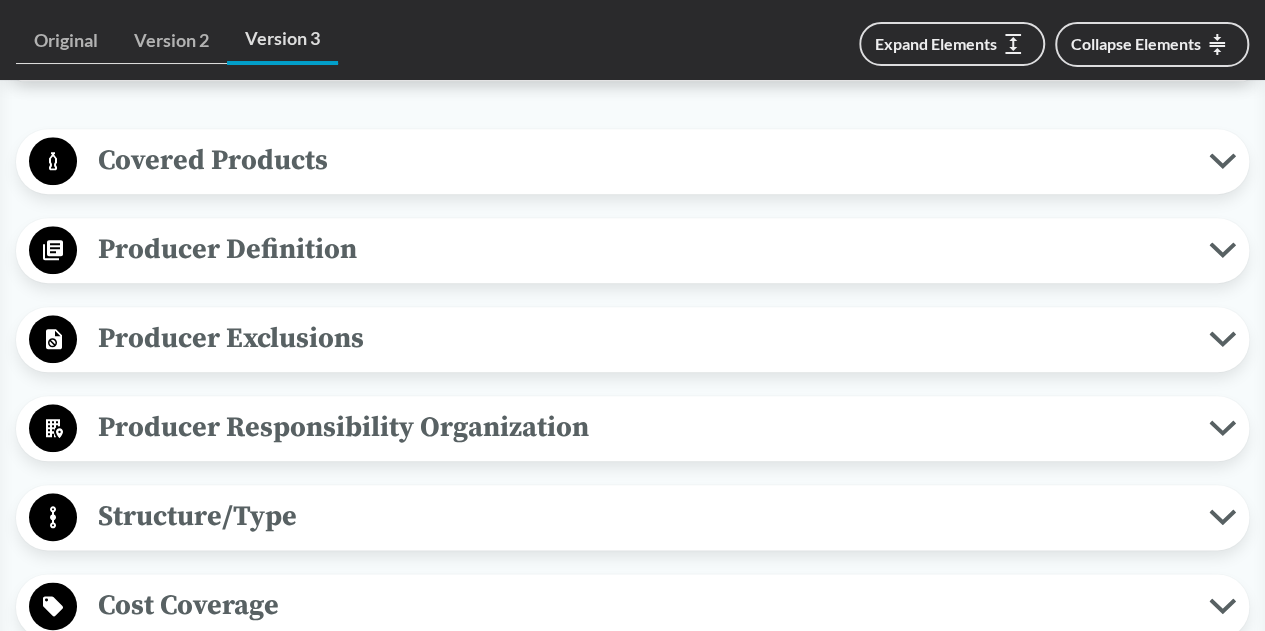 scroll, scrollTop: 900, scrollLeft: 0, axis: vertical 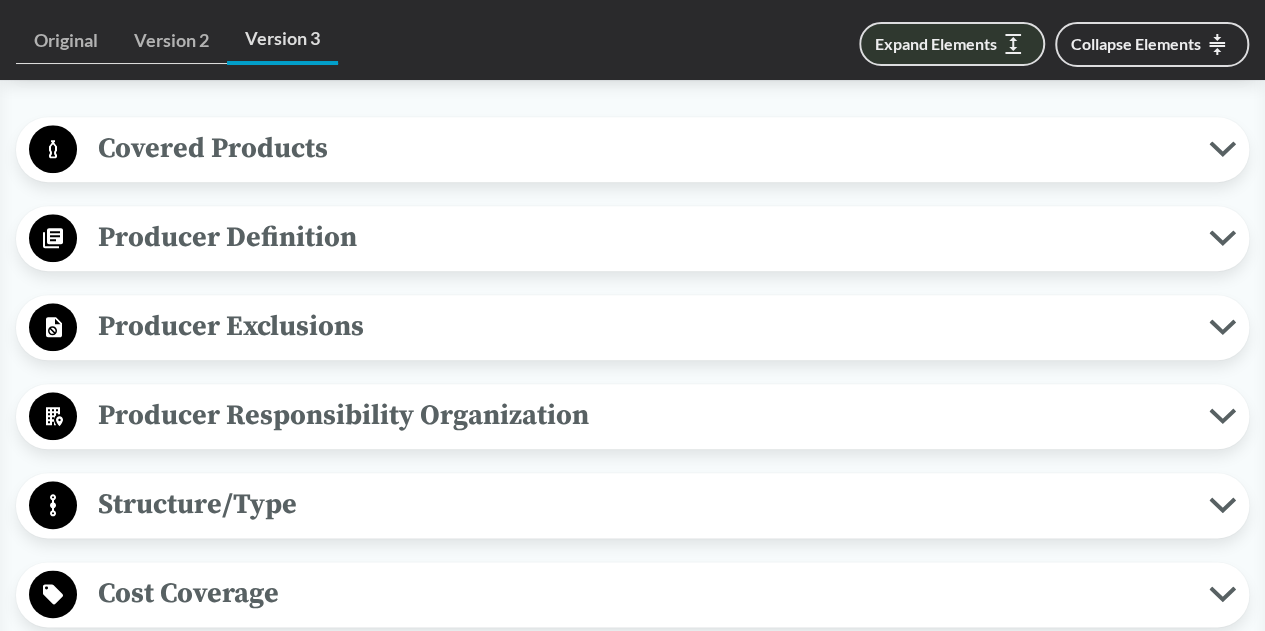 click on "Expand Elements" at bounding box center (952, 44) 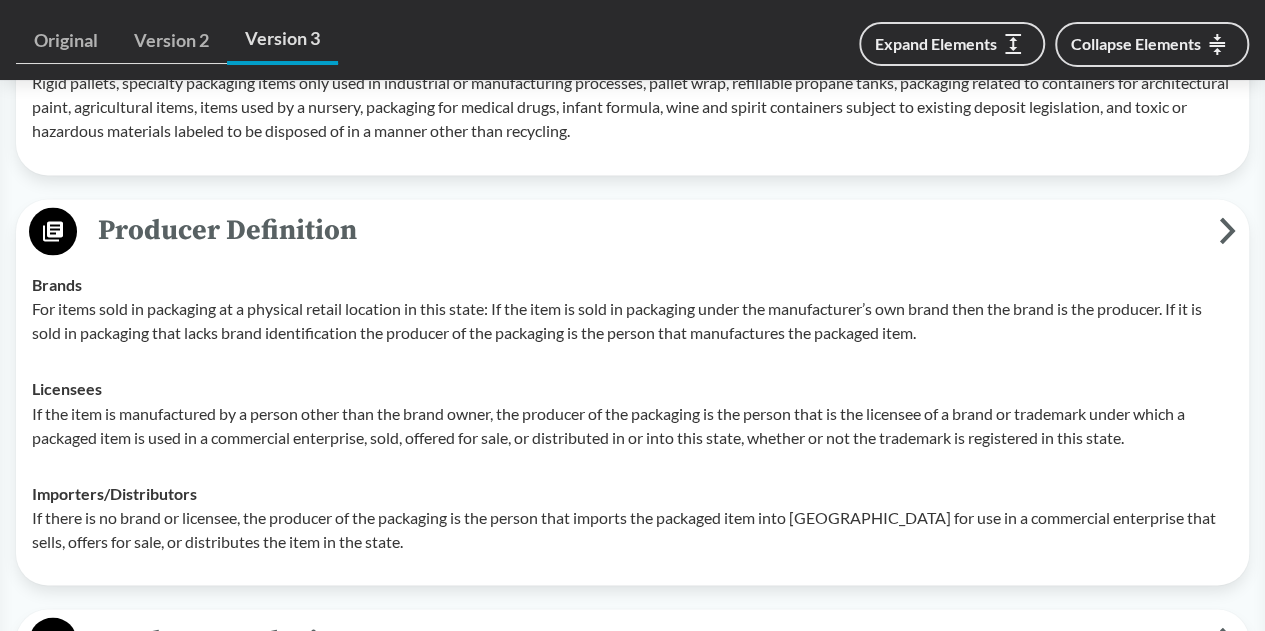 scroll, scrollTop: 1600, scrollLeft: 0, axis: vertical 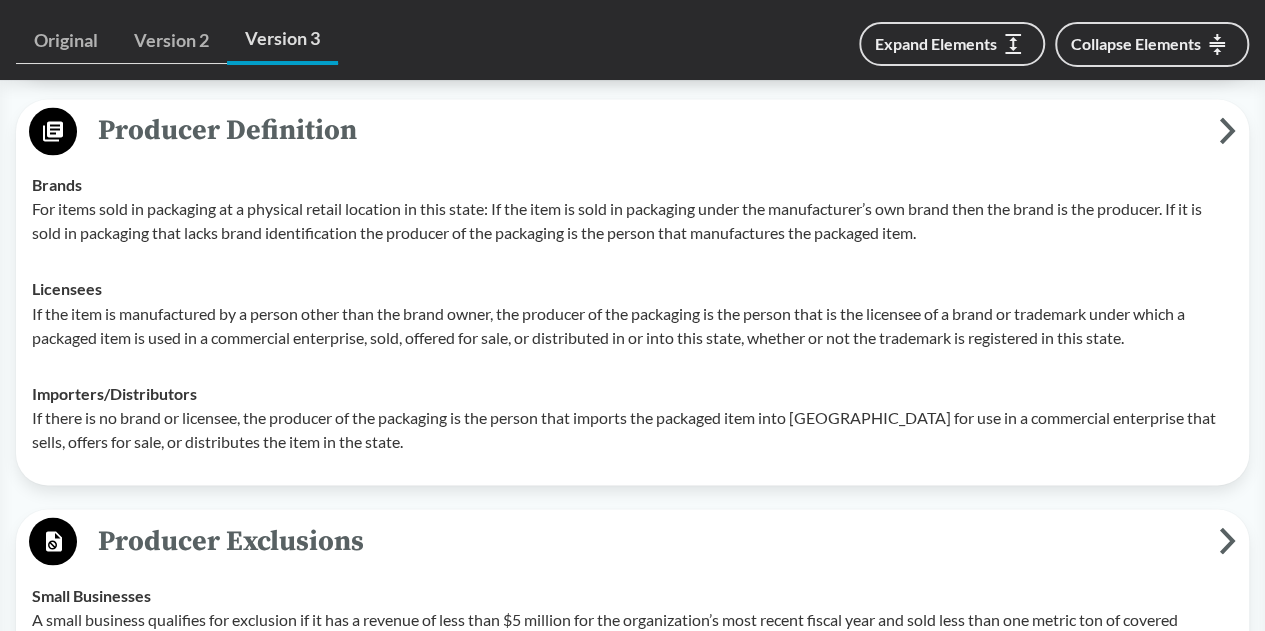 type 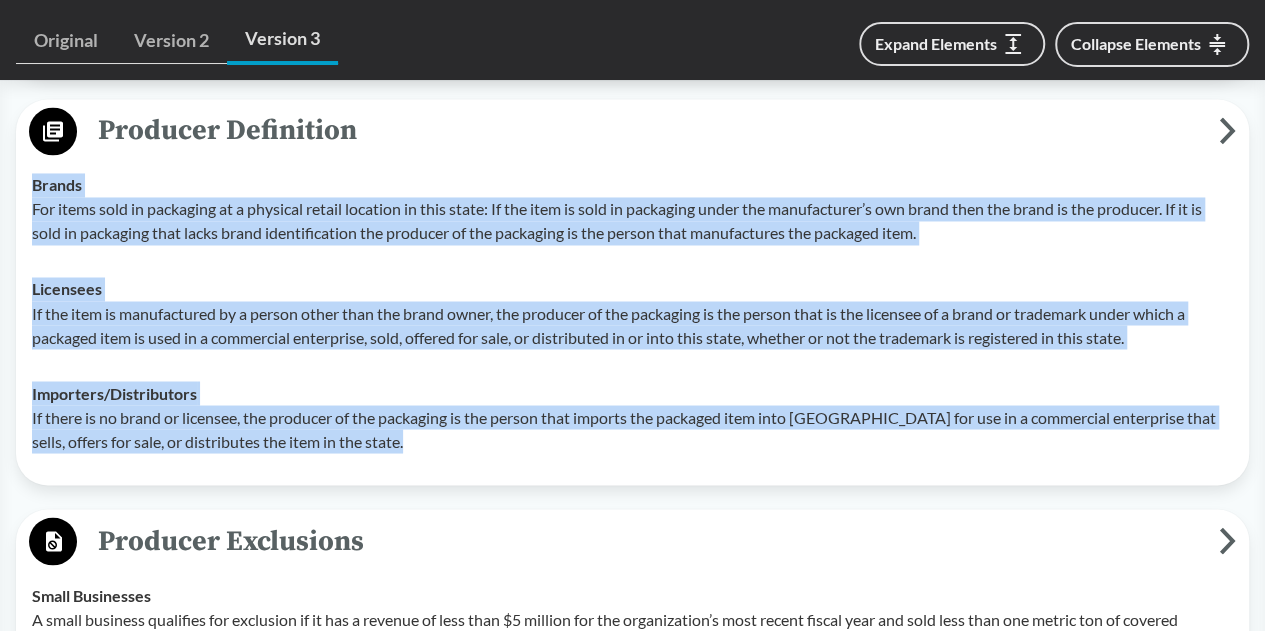 drag, startPoint x: 34, startPoint y: 205, endPoint x: 486, endPoint y: 476, distance: 527.0152 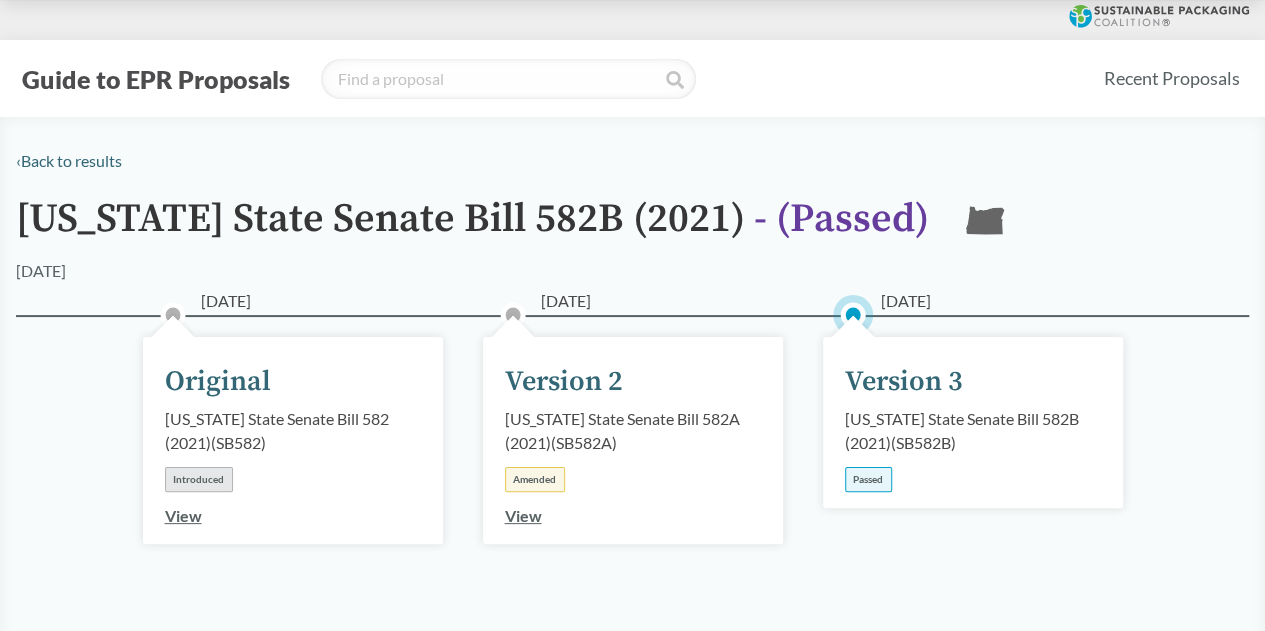 scroll, scrollTop: 0, scrollLeft: 0, axis: both 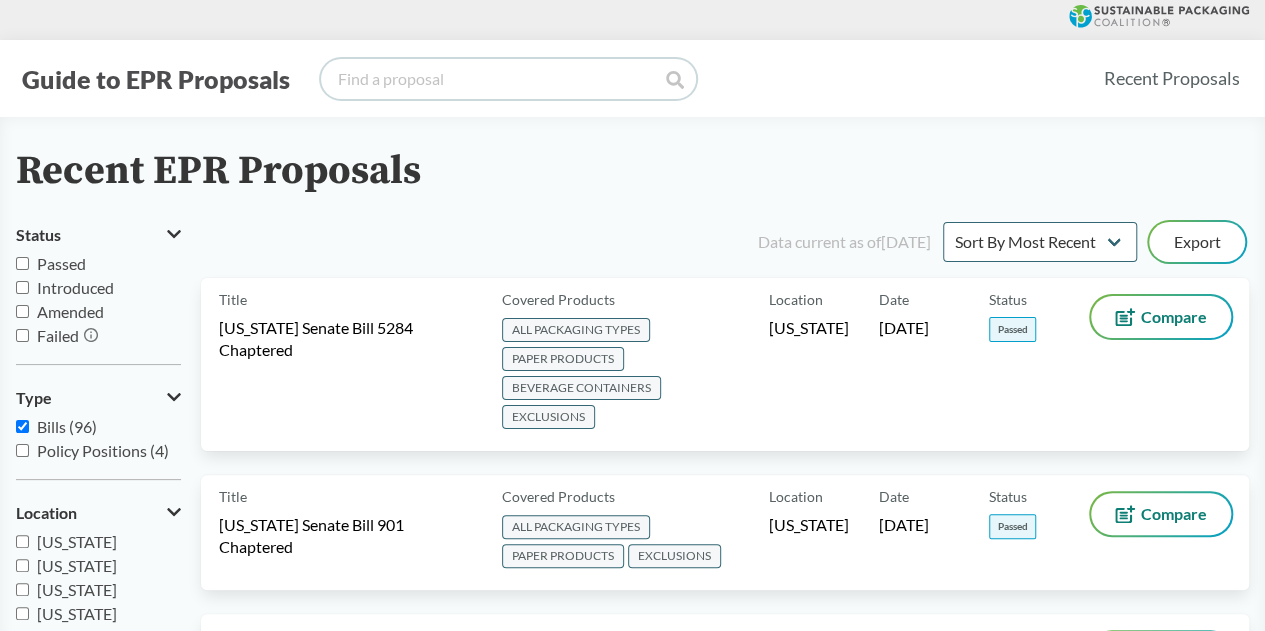 click at bounding box center [508, 79] 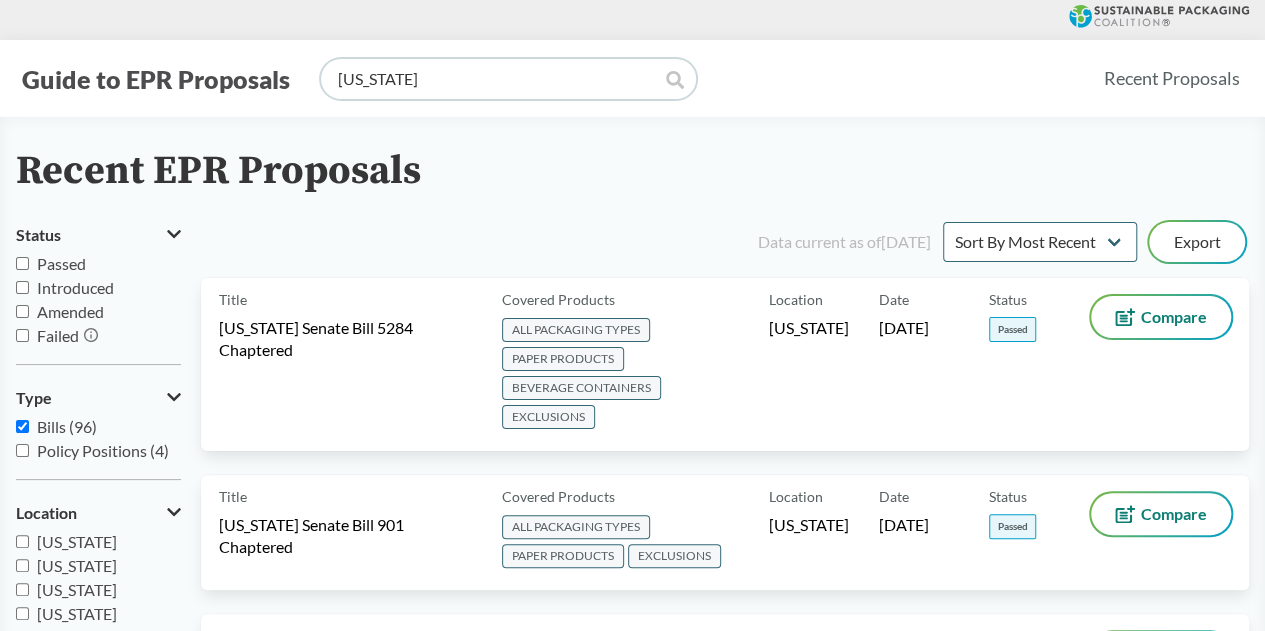 type on "maryland" 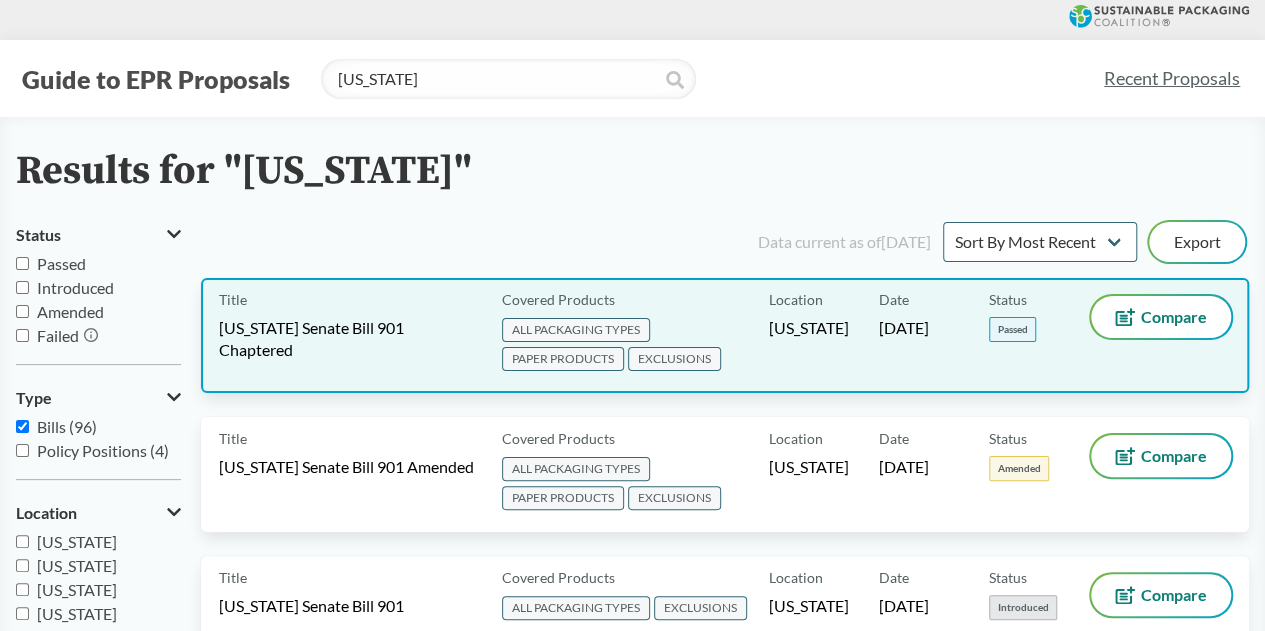 click on "Title Maryland Senate Bill 901 Chaptered" at bounding box center (356, 335) 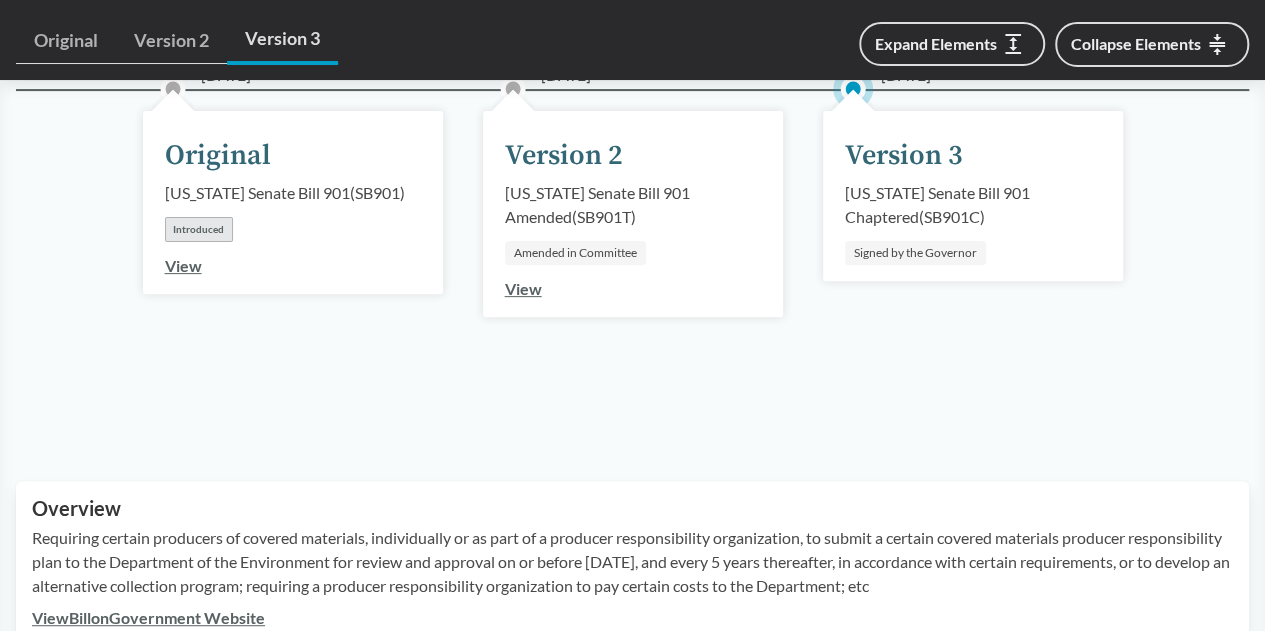 scroll, scrollTop: 0, scrollLeft: 0, axis: both 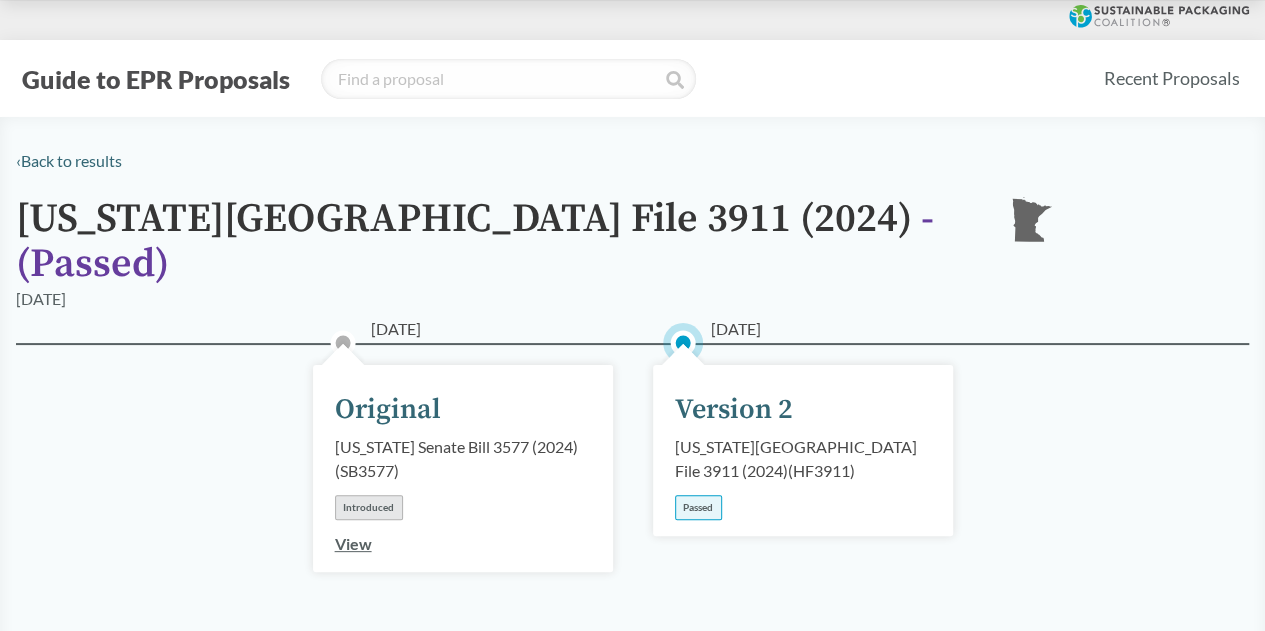 click on "Minnesota House File 3911 (2024)   - ( Passed )" at bounding box center (496, 242) 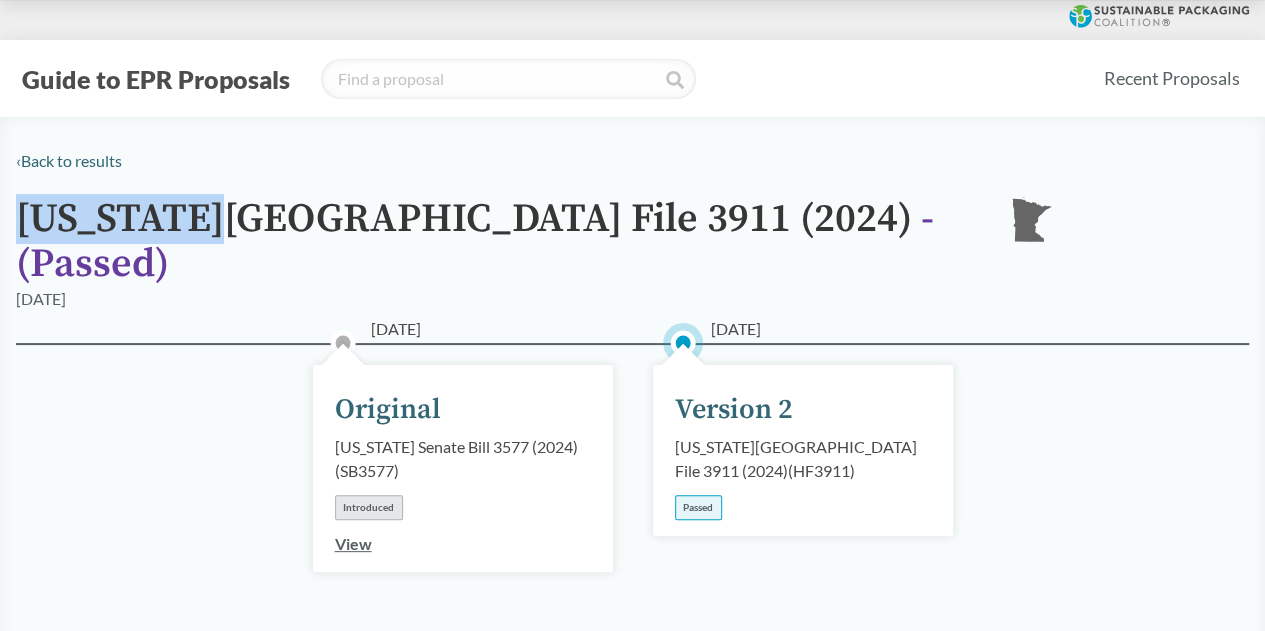 click on "Minnesota House File 3911 (2024)   - ( Passed )" at bounding box center [496, 242] 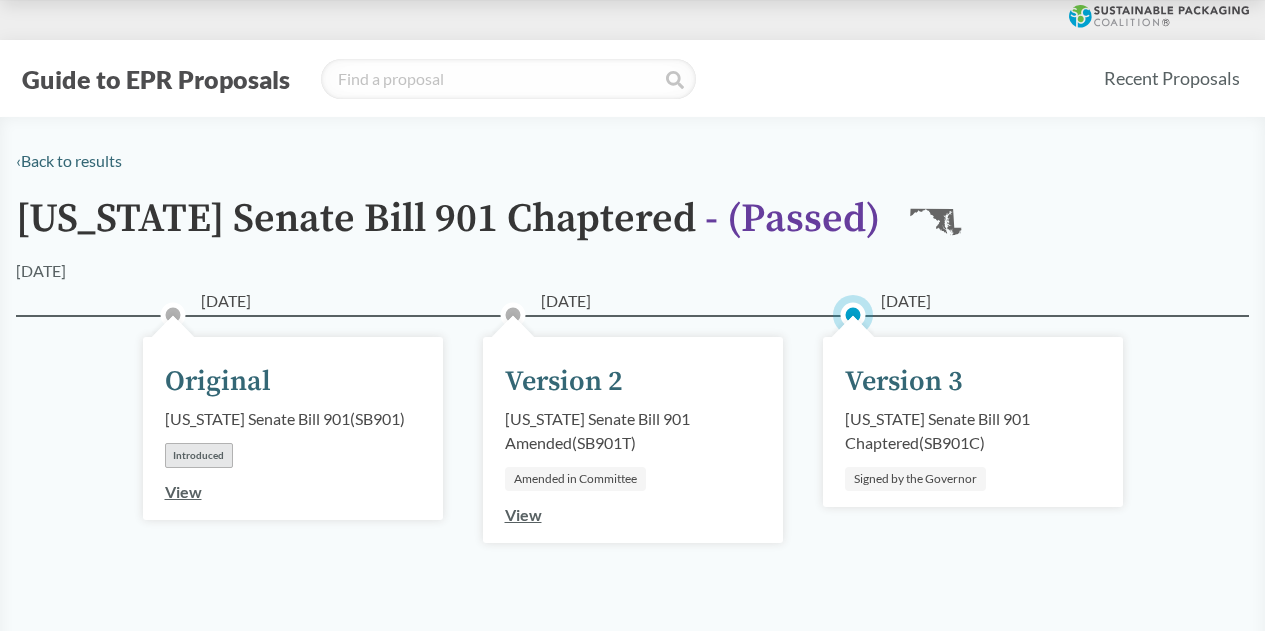 scroll, scrollTop: 0, scrollLeft: 0, axis: both 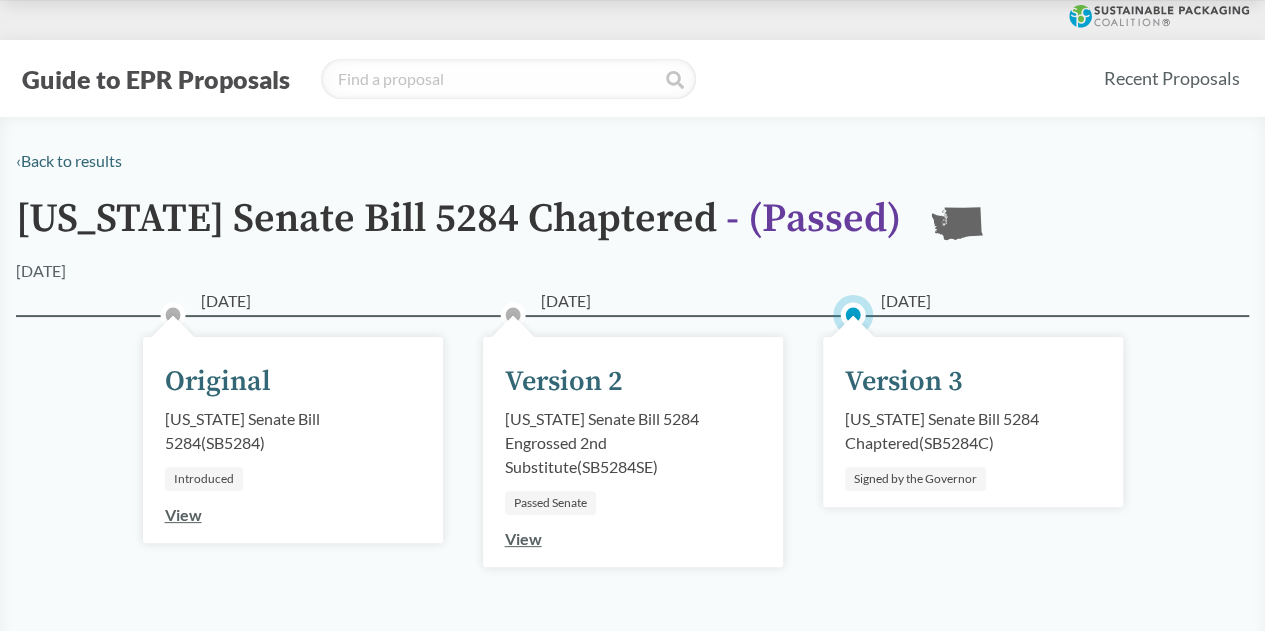 click on "Washington Senate Bill 5284 Chaptered   - ( Passed )" at bounding box center (458, 228) 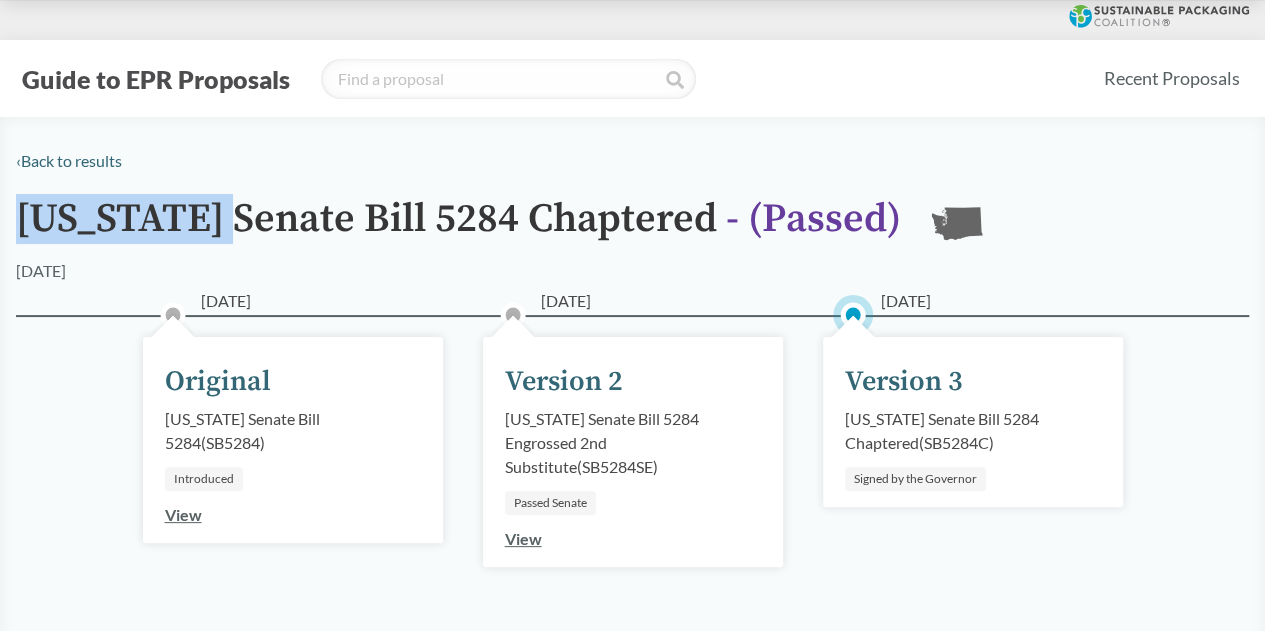 click on "Washington Senate Bill 5284 Chaptered   - ( Passed )" at bounding box center (458, 228) 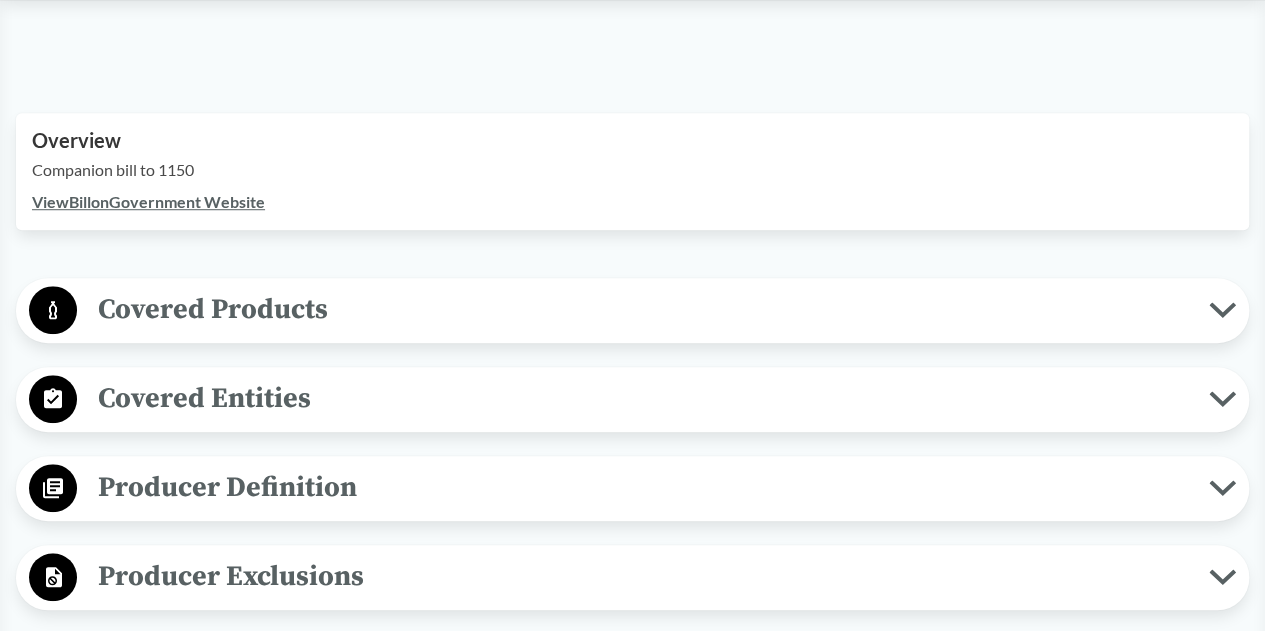 scroll, scrollTop: 700, scrollLeft: 0, axis: vertical 